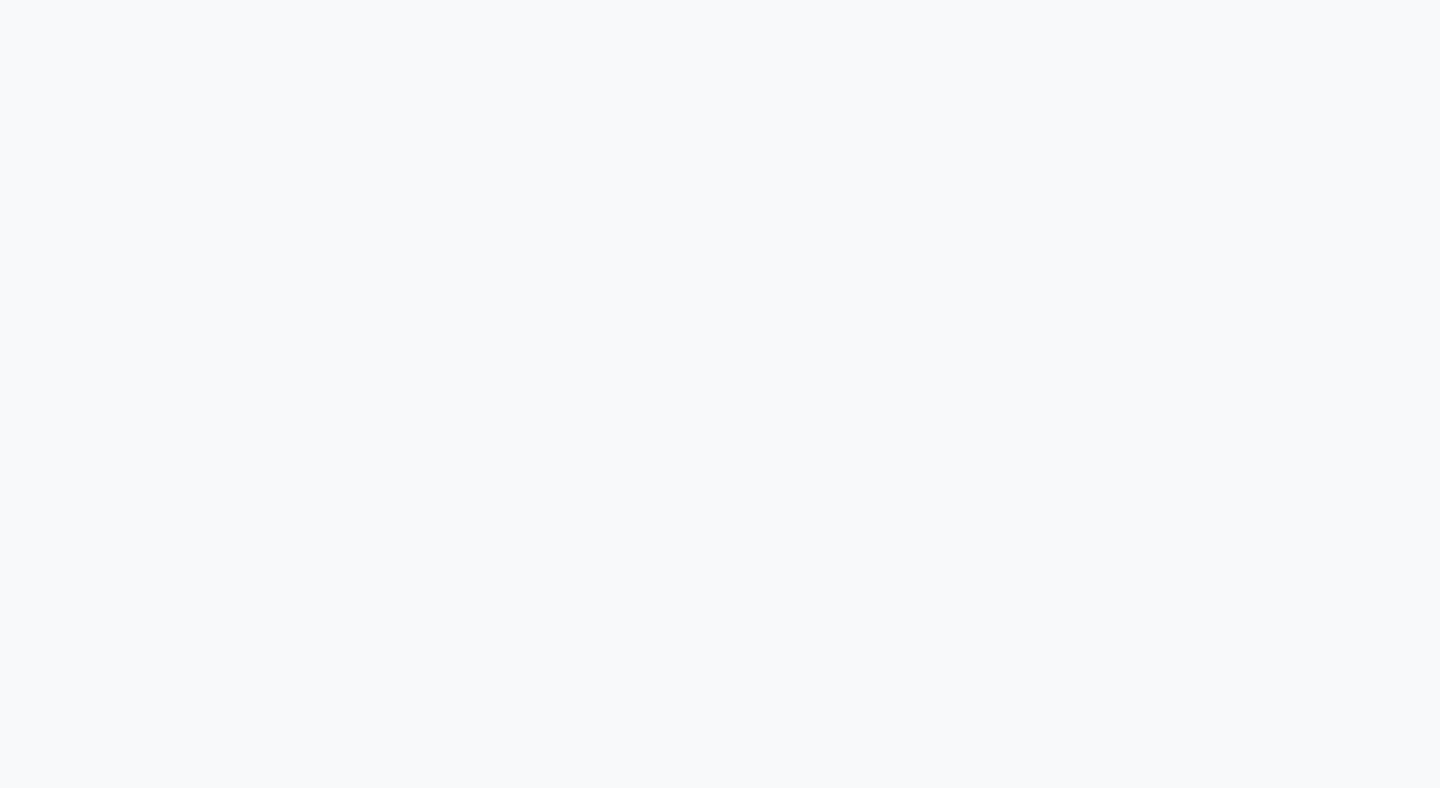 scroll, scrollTop: 0, scrollLeft: 0, axis: both 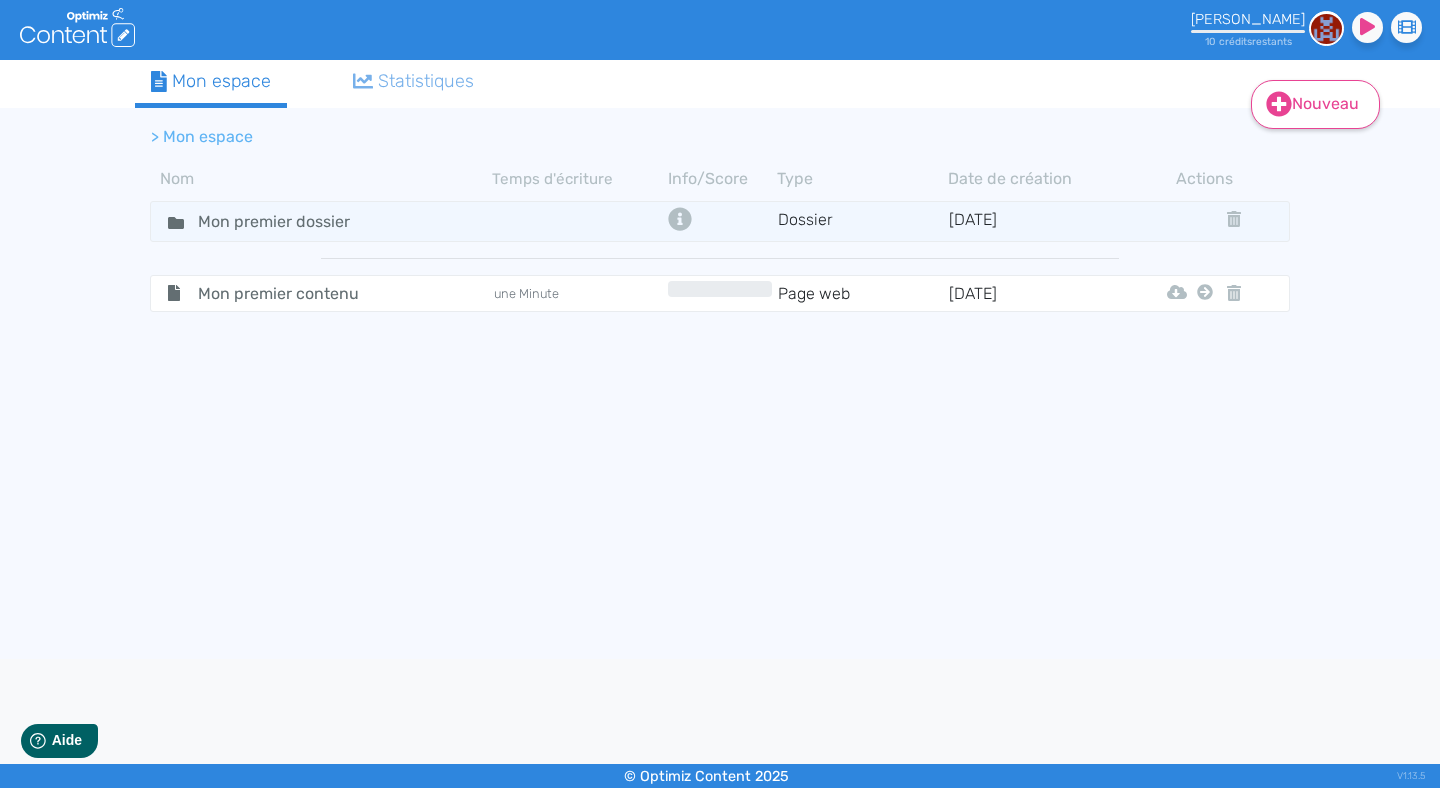 click on "Nouveau" at bounding box center (1315, 104) 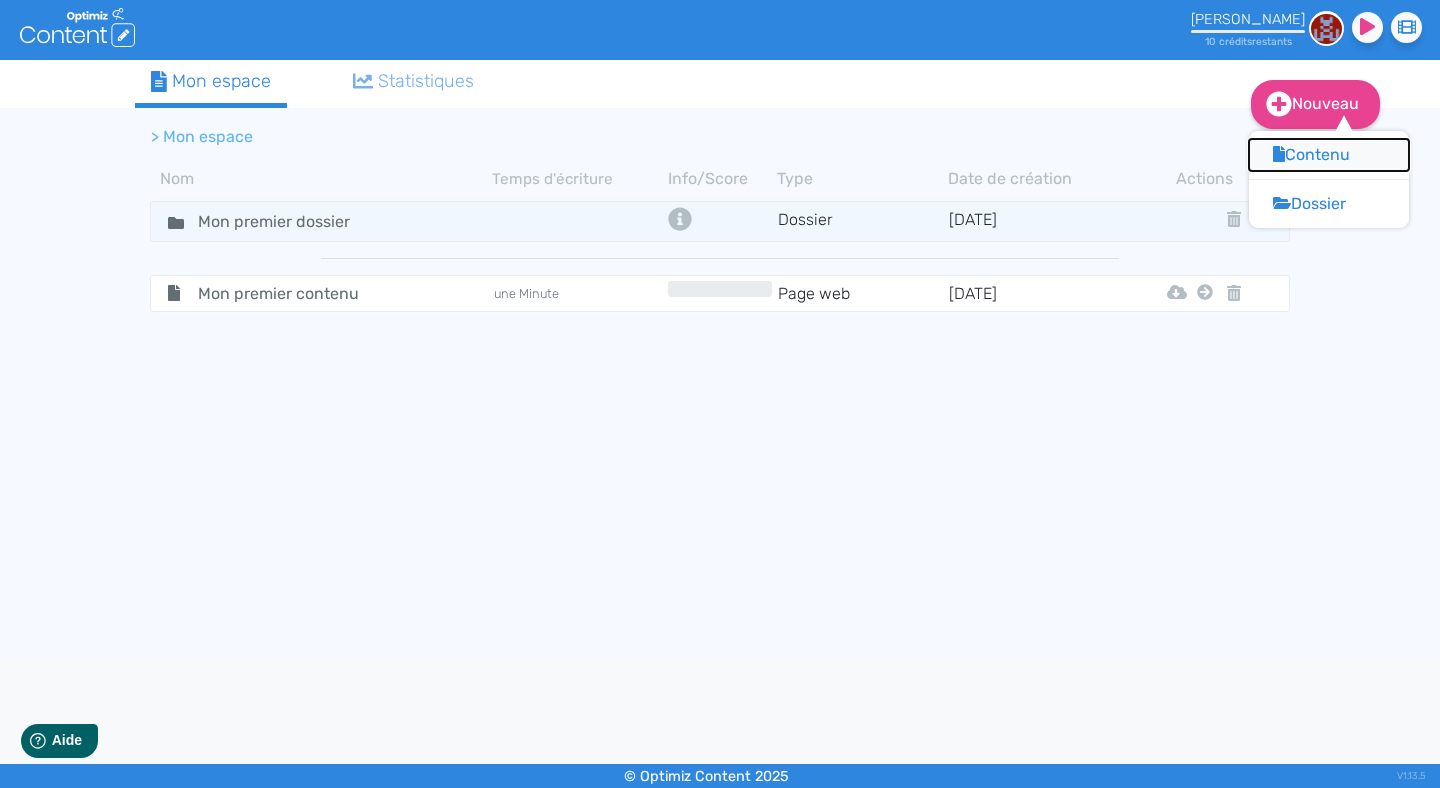 click on "Contenu" 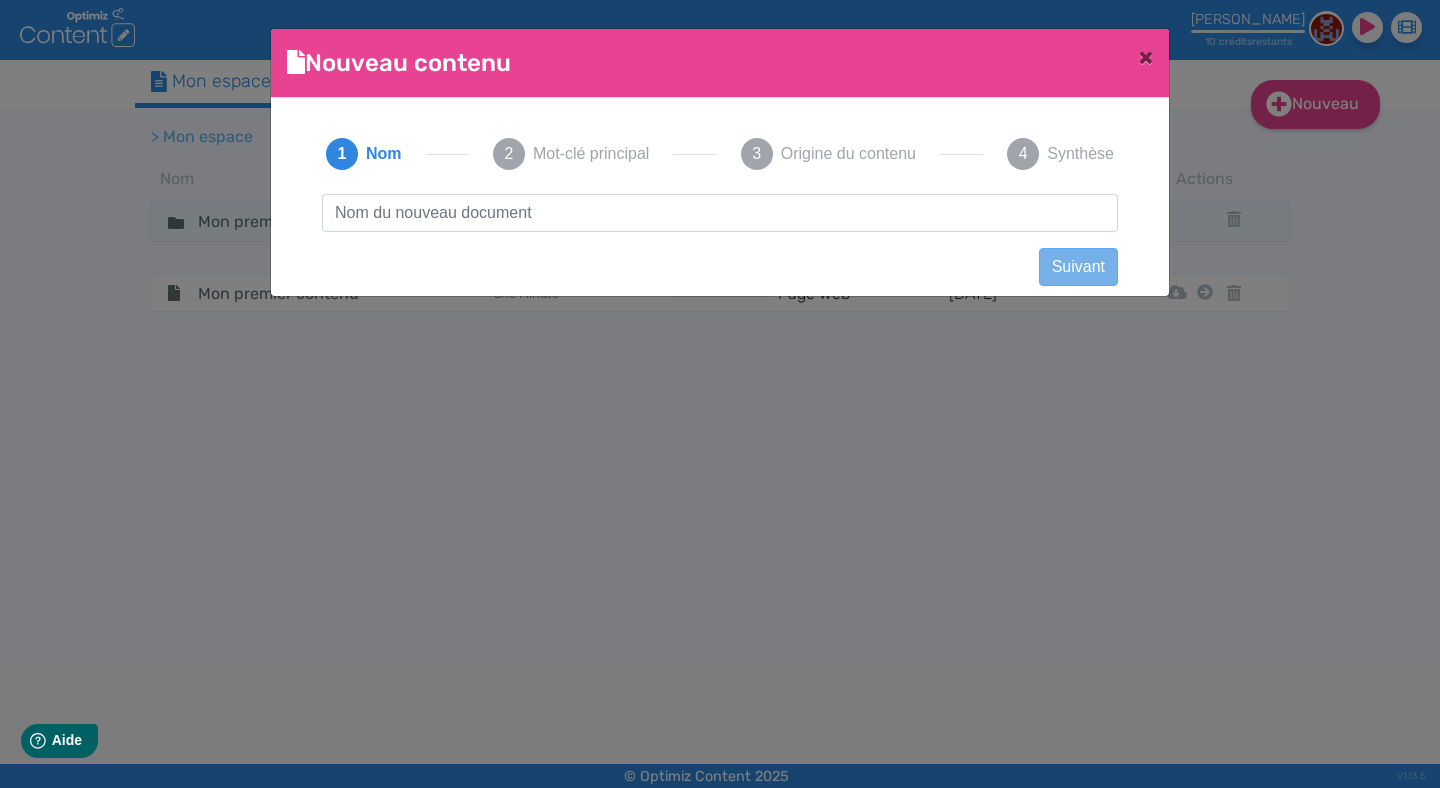 scroll, scrollTop: 1, scrollLeft: 0, axis: vertical 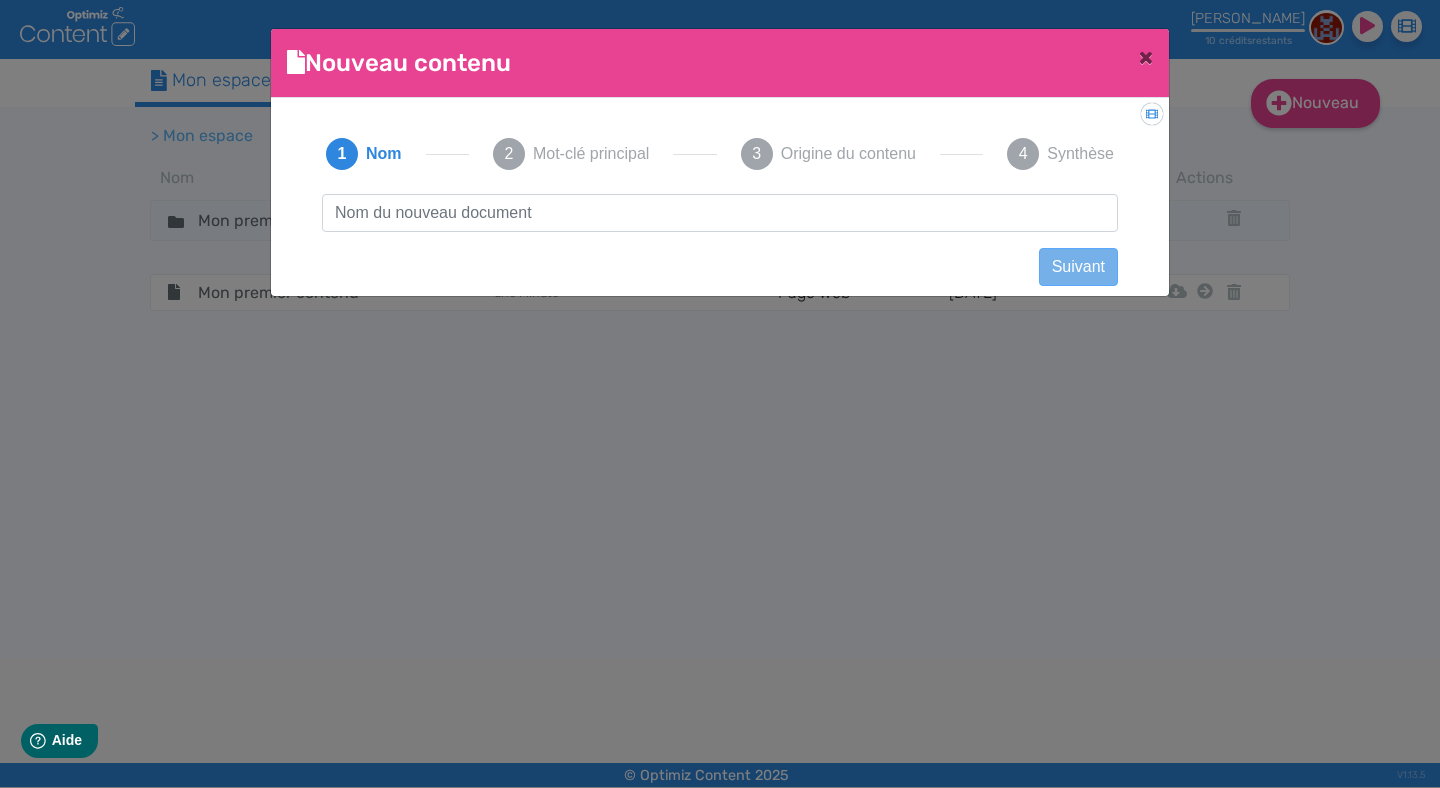 click at bounding box center (720, 213) 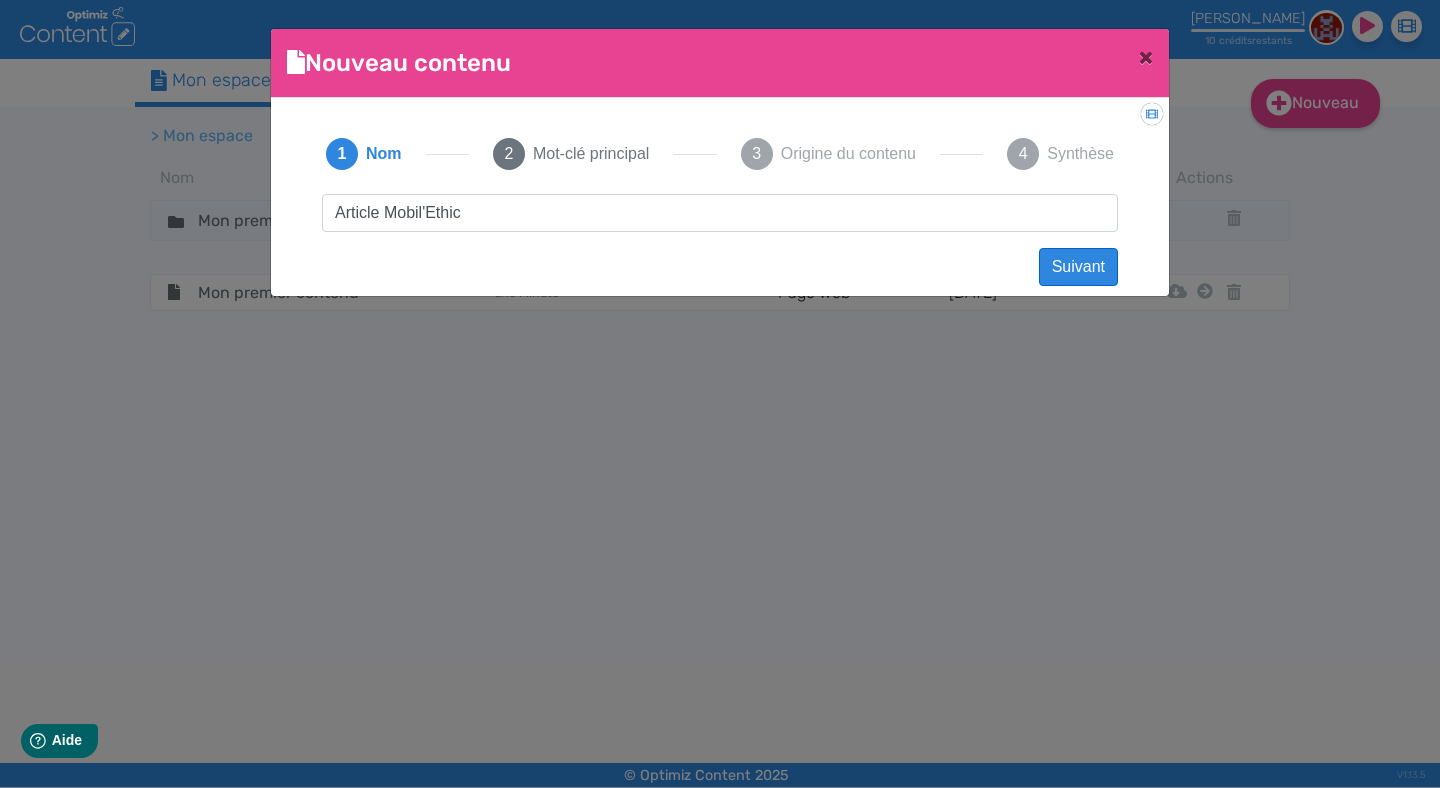 type on "Article Mobil'Ethic" 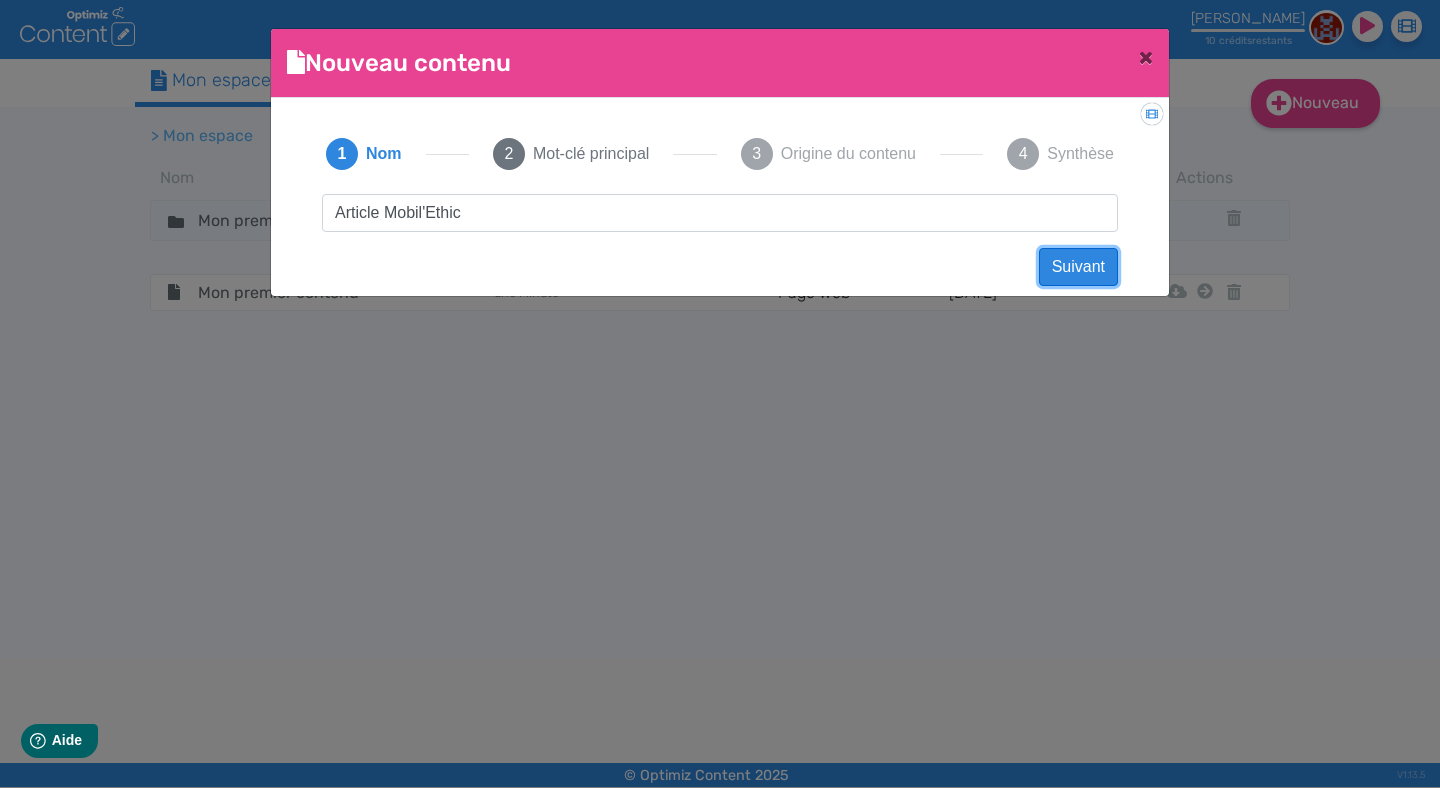 click on "Suivant" at bounding box center (1078, 267) 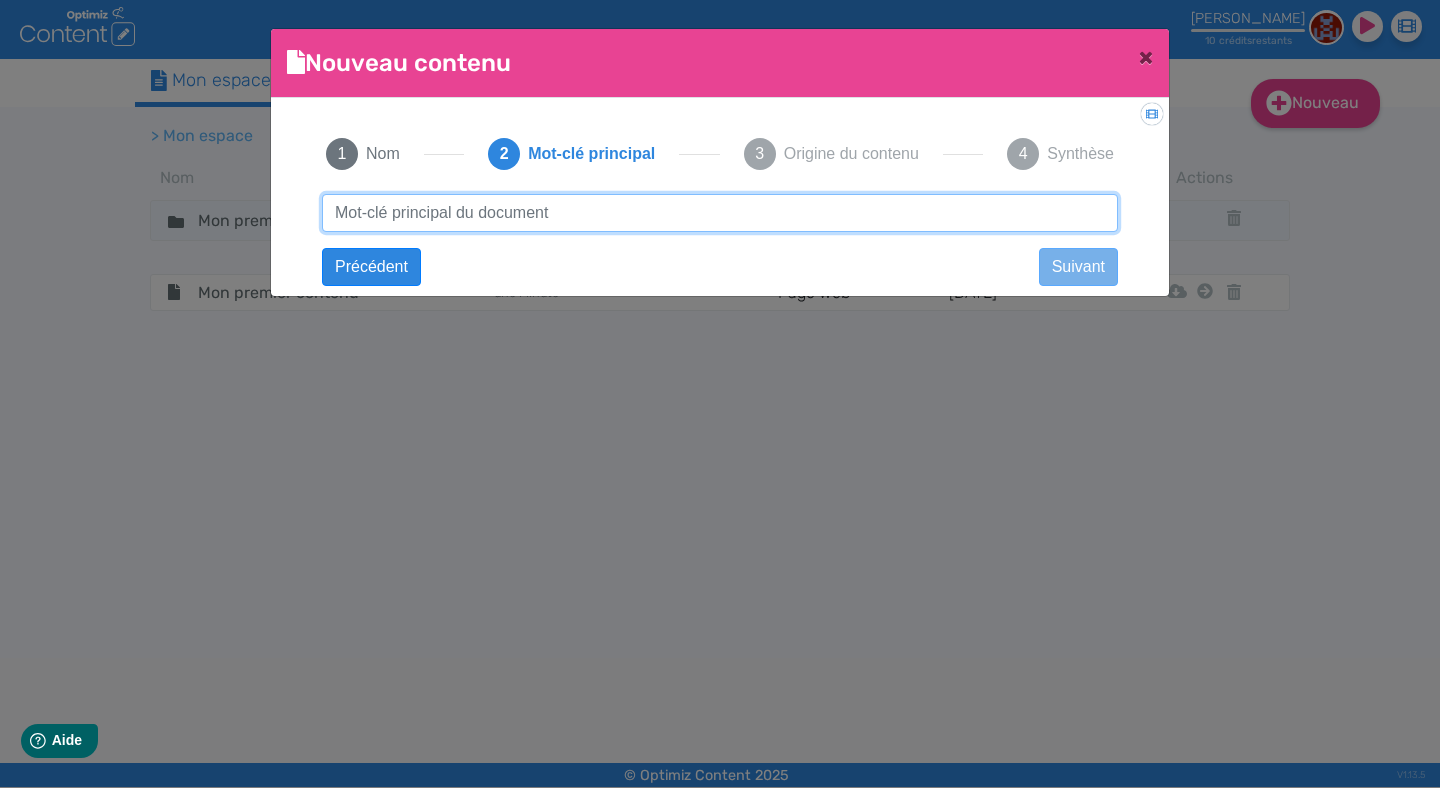 click at bounding box center (720, 213) 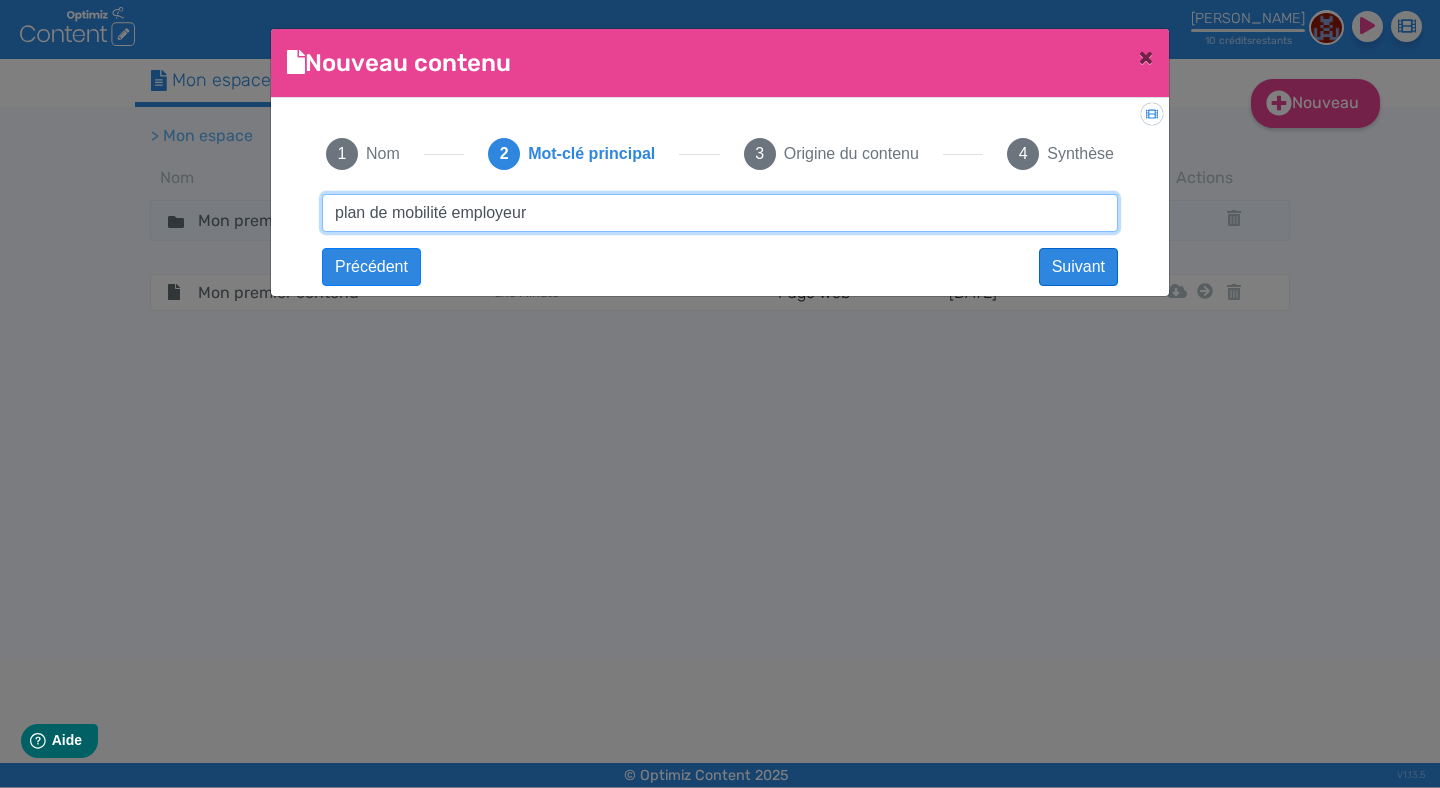 type on "plan de mobilité employeur" 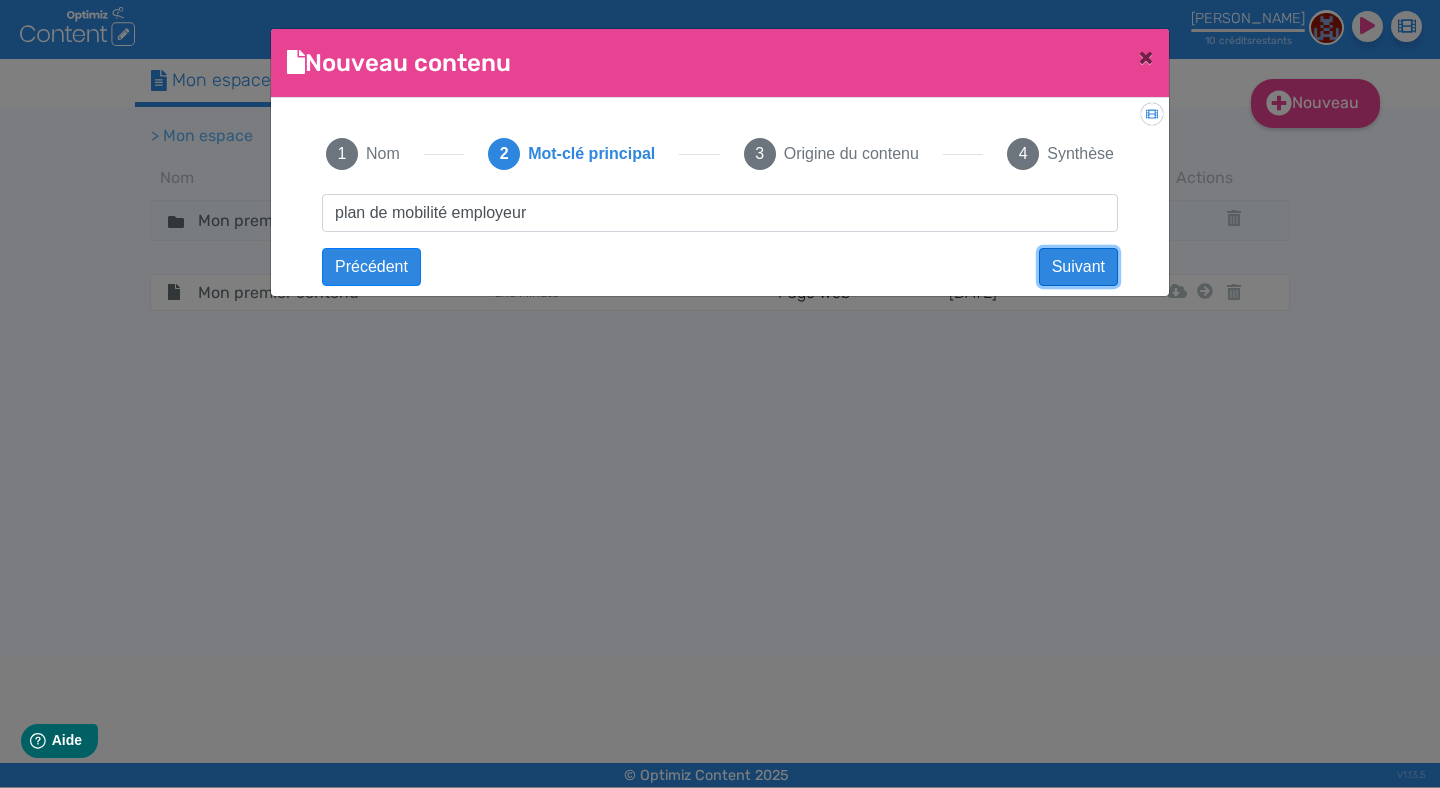 click on "Suivant" at bounding box center [1078, 267] 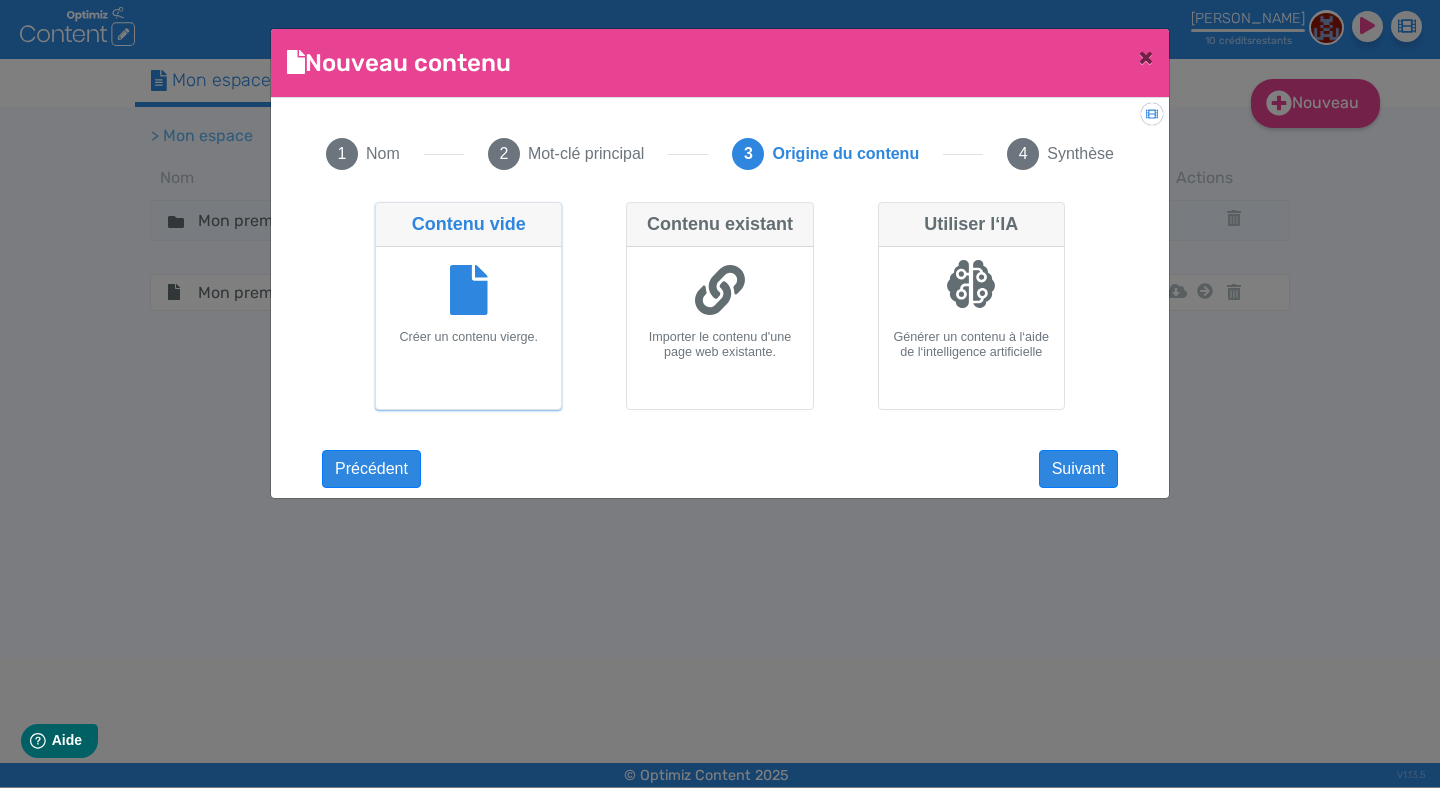 click on "Créer un contenu vierge." at bounding box center (468, 337) 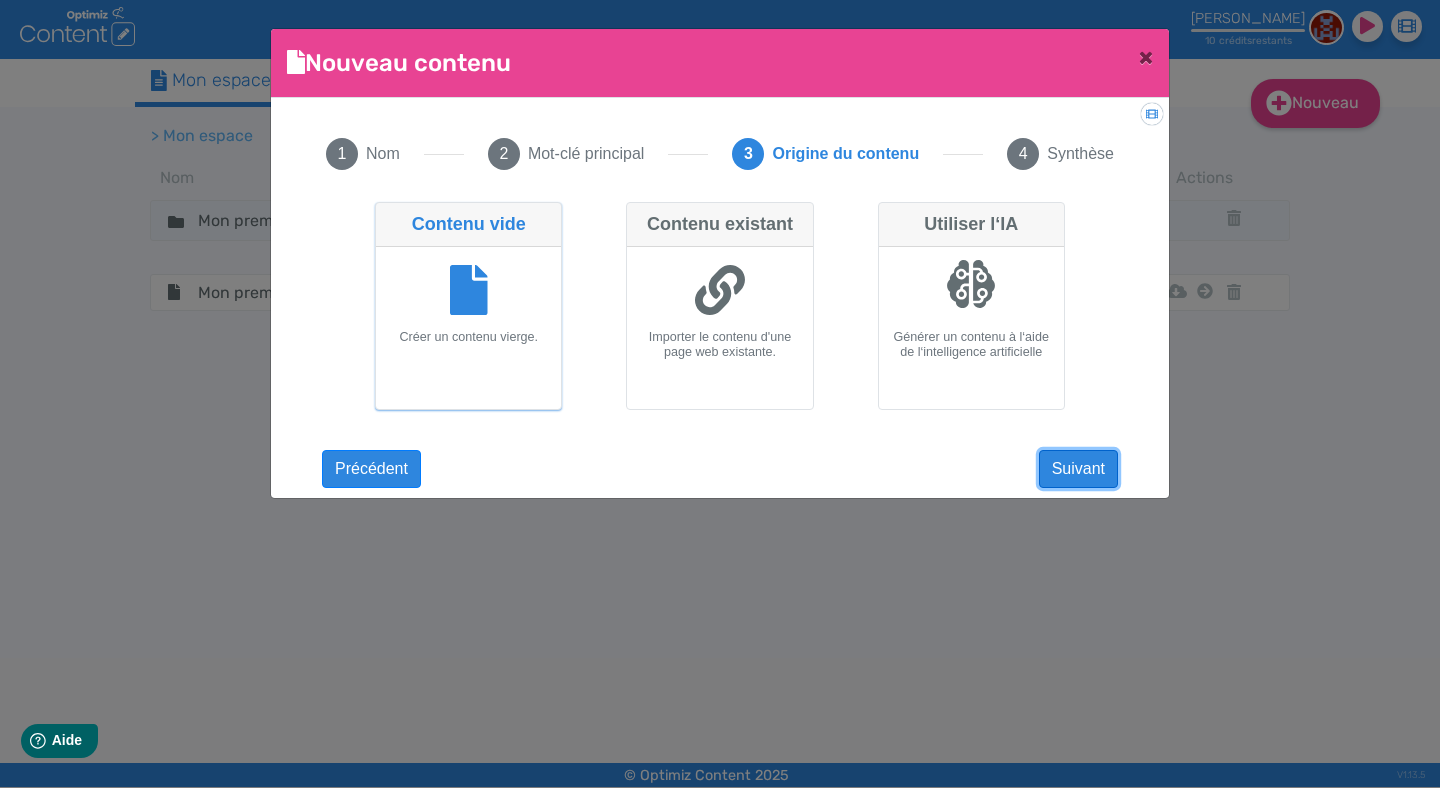 click on "Suivant" at bounding box center [1078, 469] 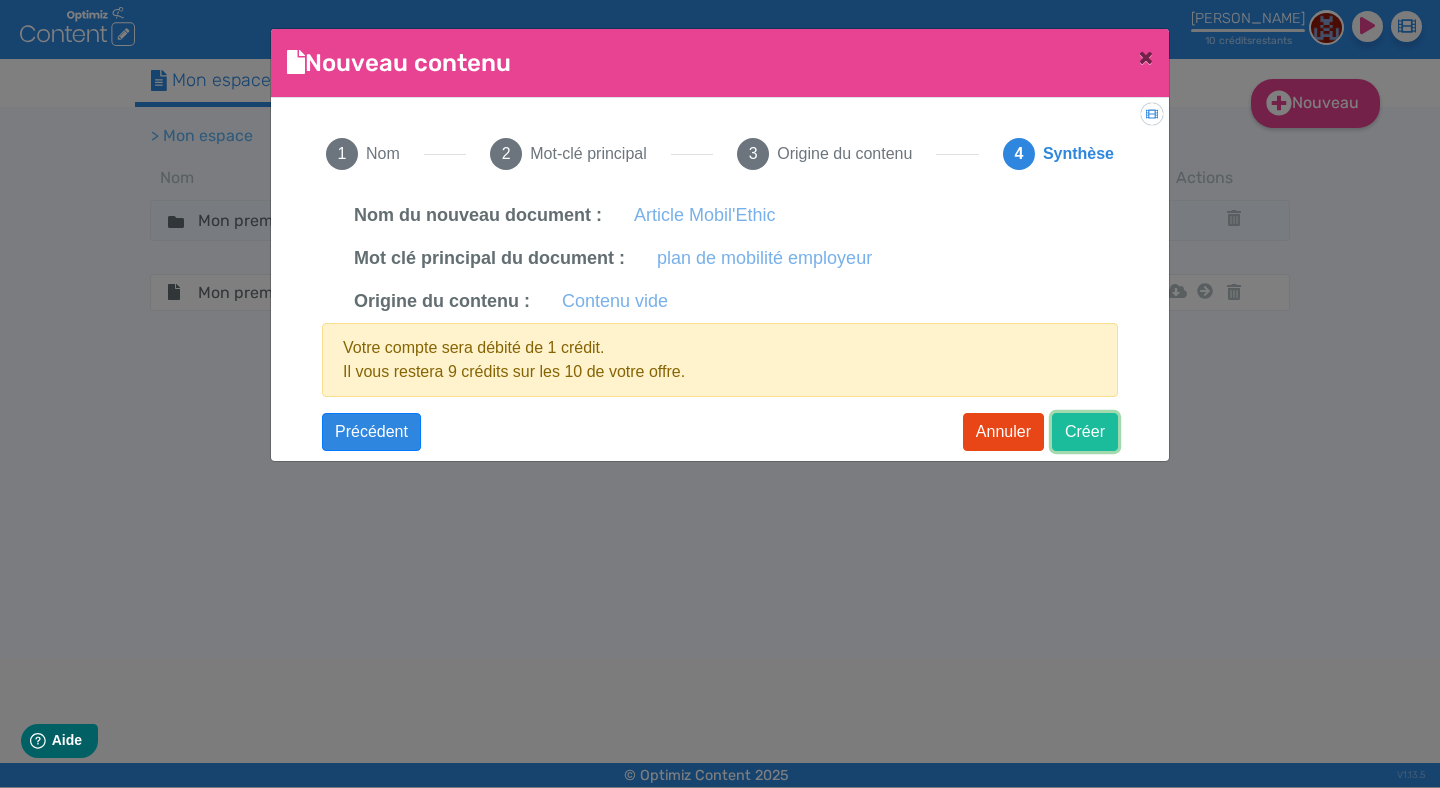 click on "Créer" at bounding box center (1085, 432) 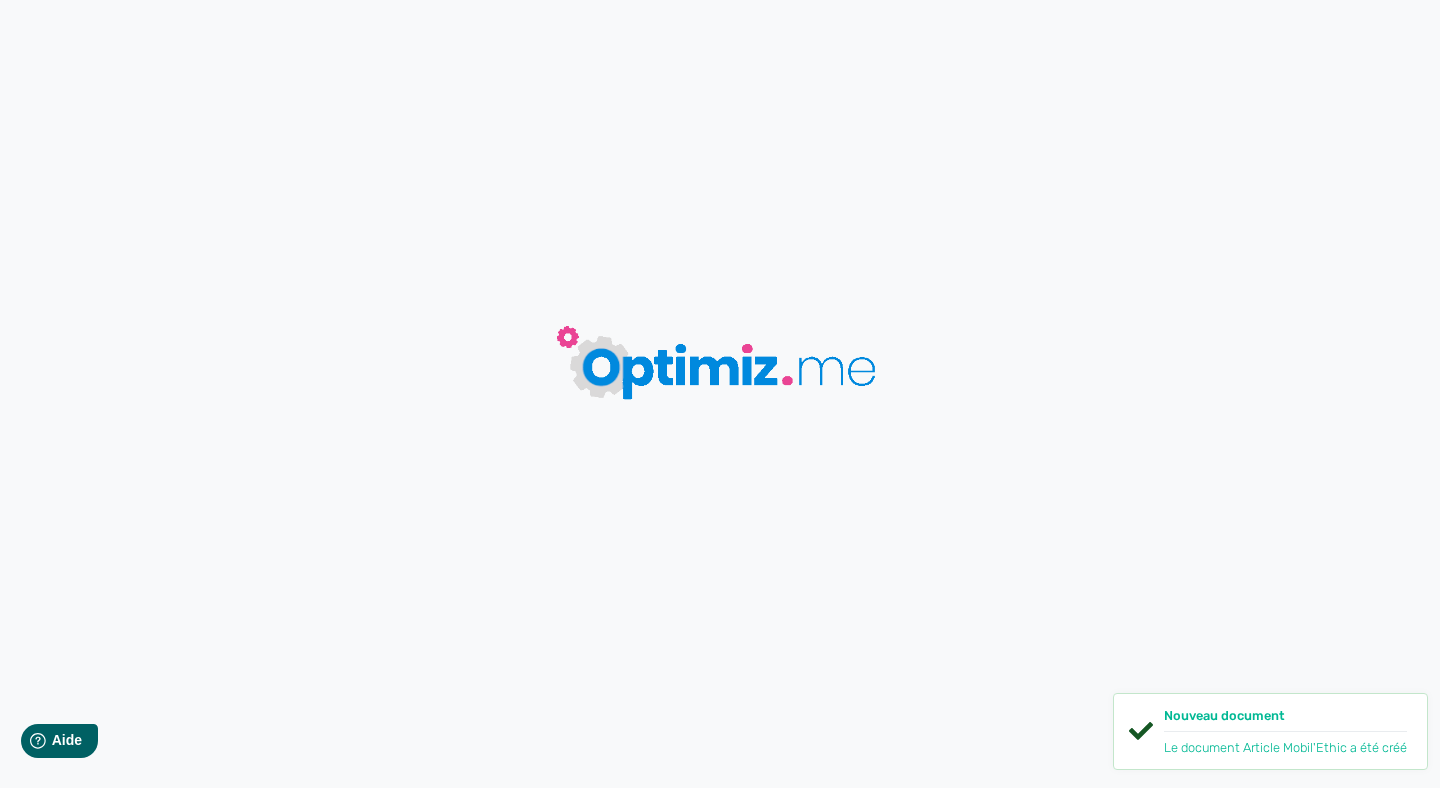 scroll, scrollTop: 0, scrollLeft: 0, axis: both 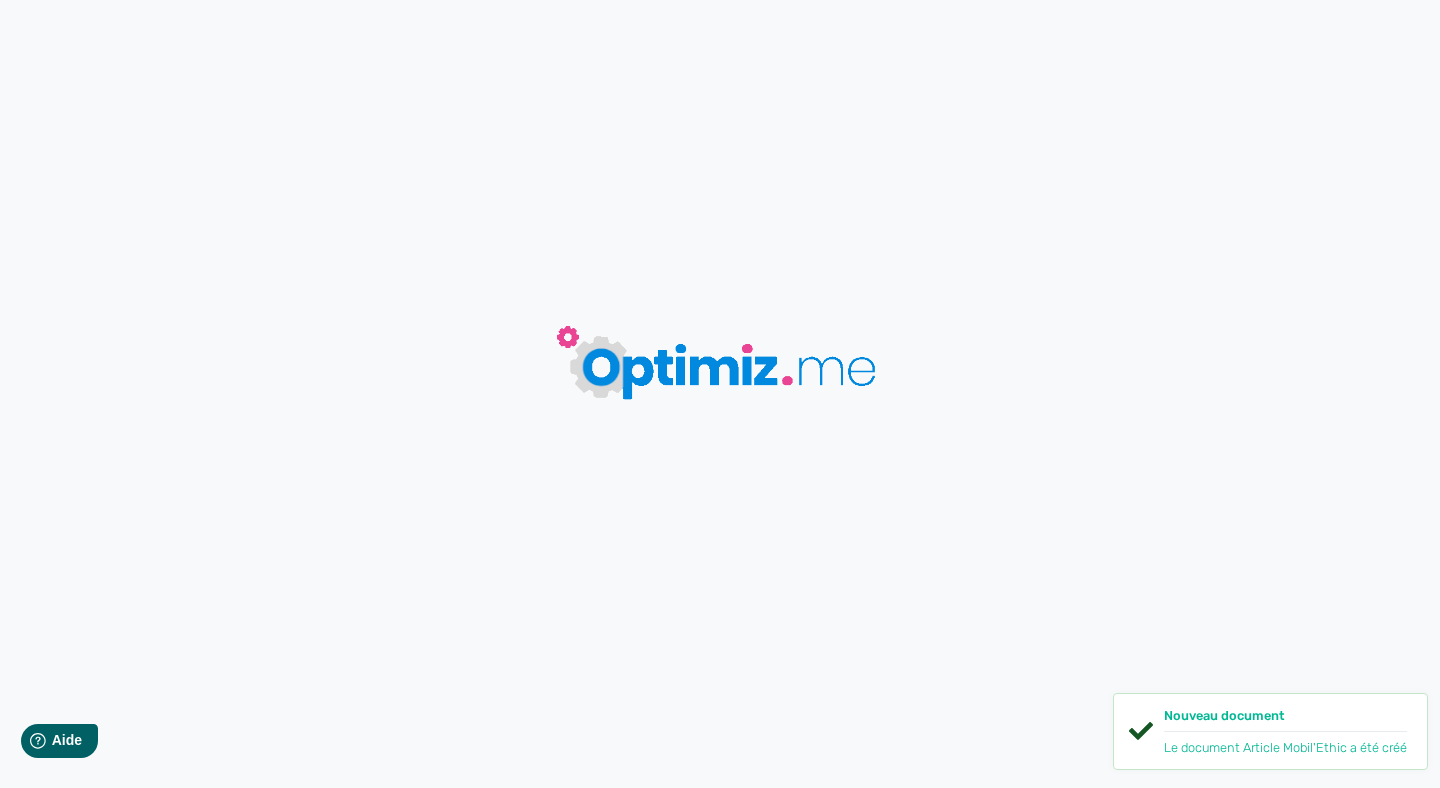 type on "Article Mobil'Ethic" 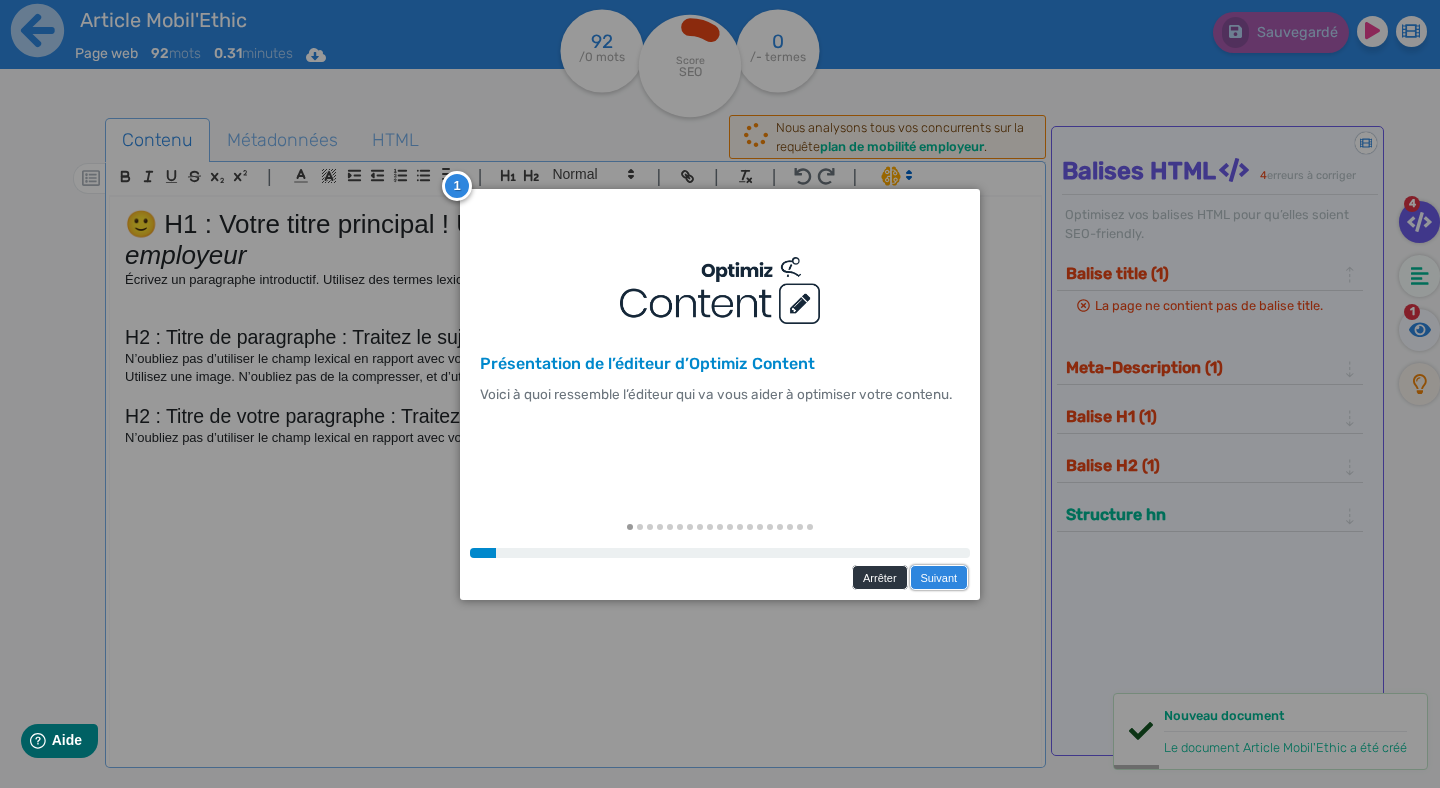 click on "Suivant" at bounding box center [939, 577] 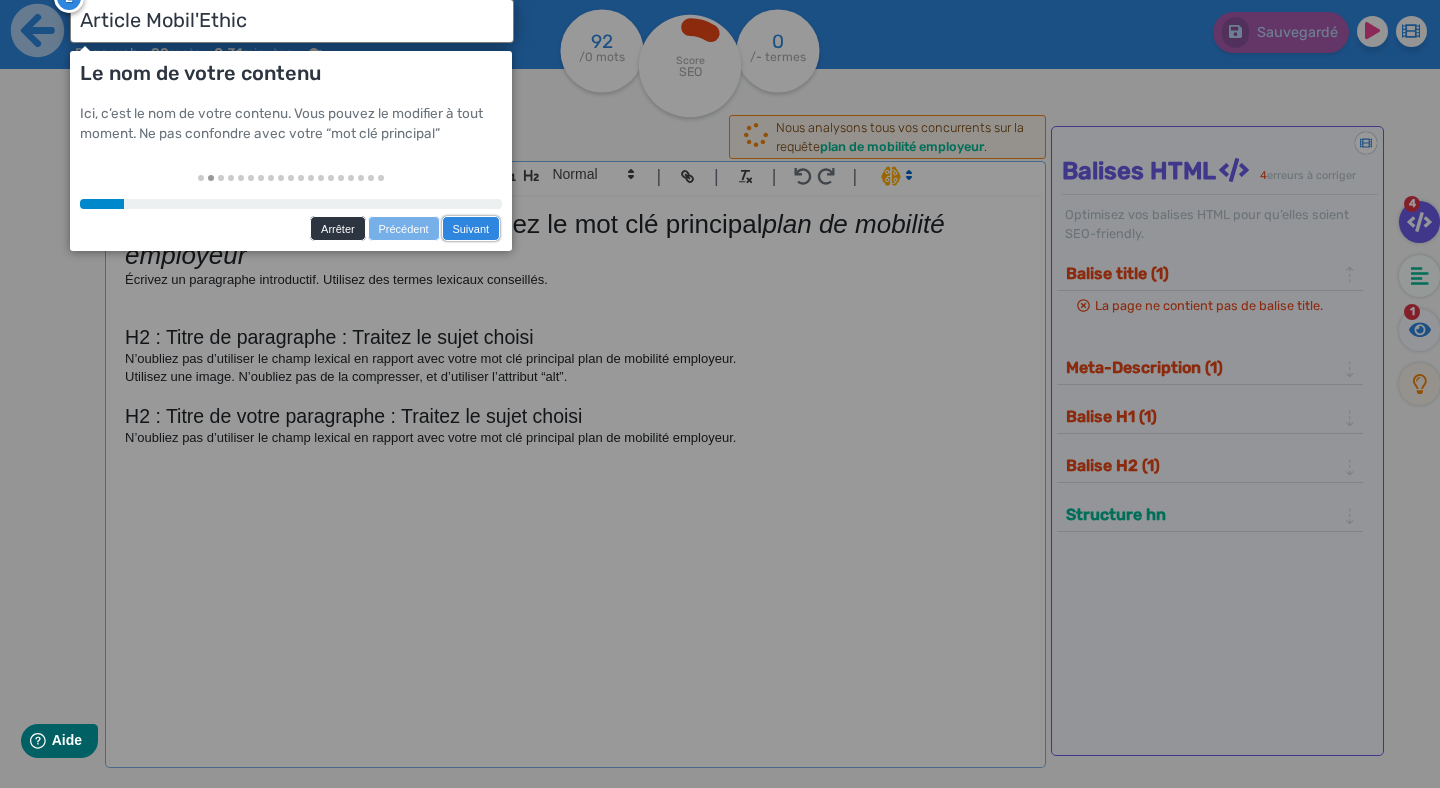 click on "Suivant" at bounding box center [471, 228] 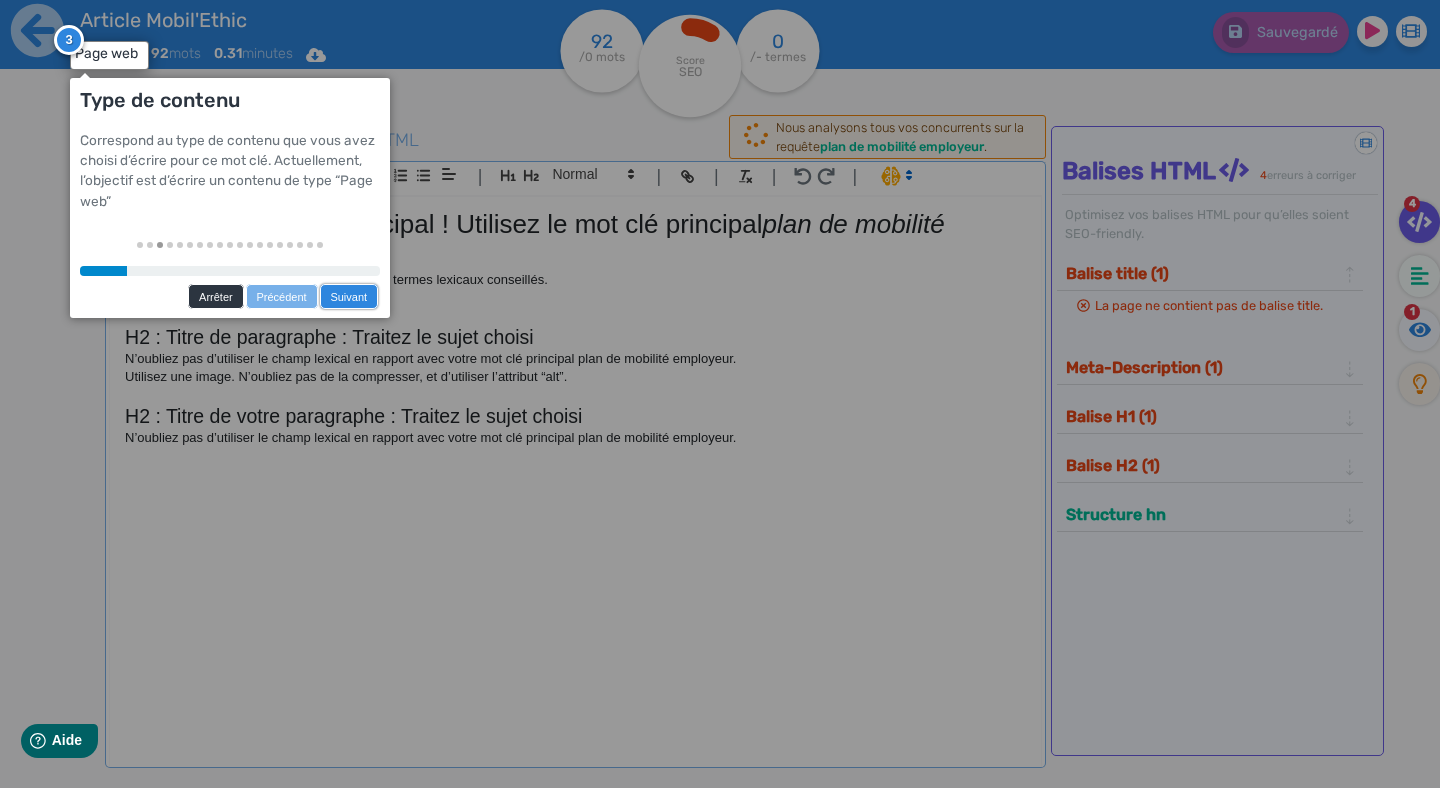 click on "Suivant" at bounding box center (349, 296) 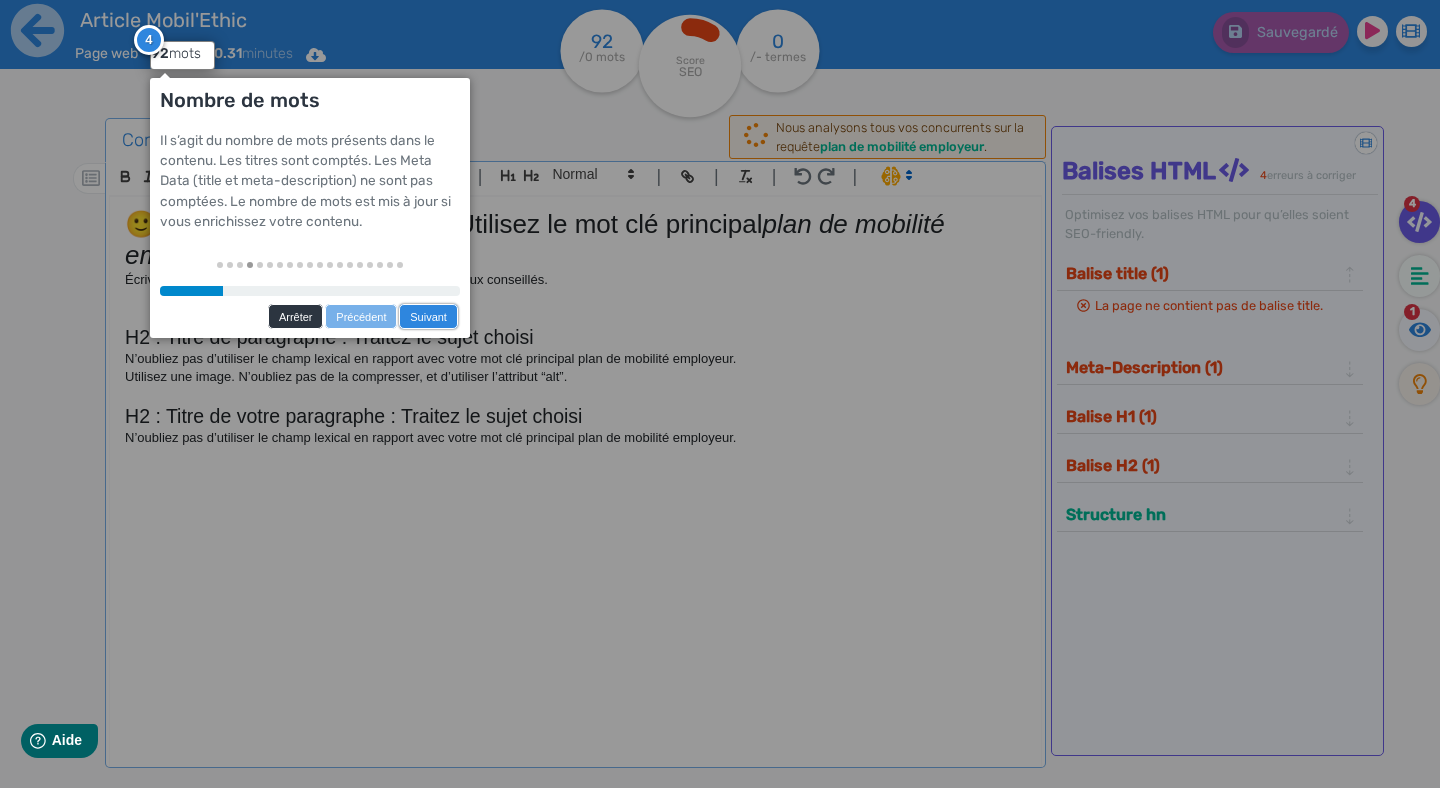 click on "Suivant" at bounding box center (428, 316) 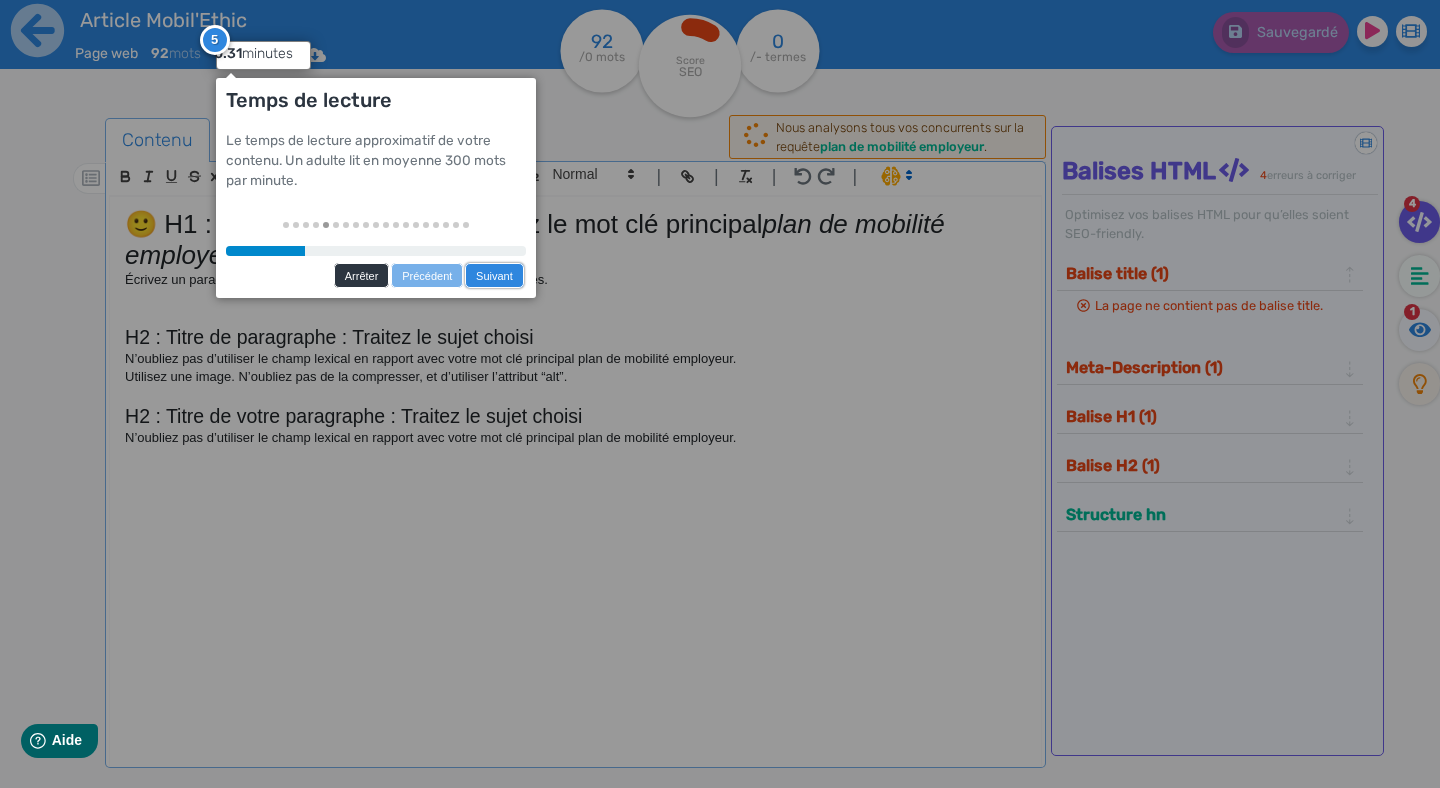 click on "Suivant" at bounding box center (494, 275) 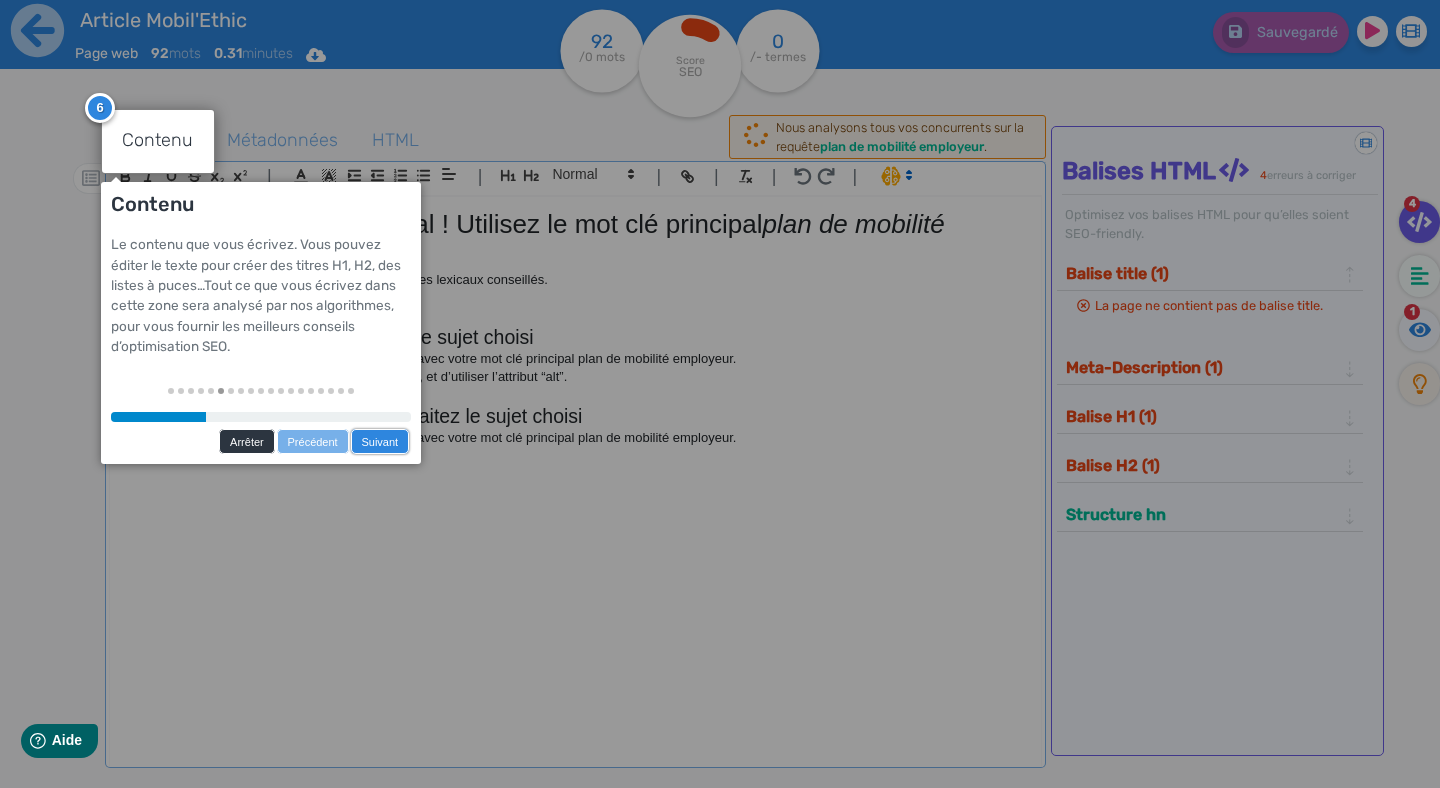 click on "Suivant" at bounding box center [380, 441] 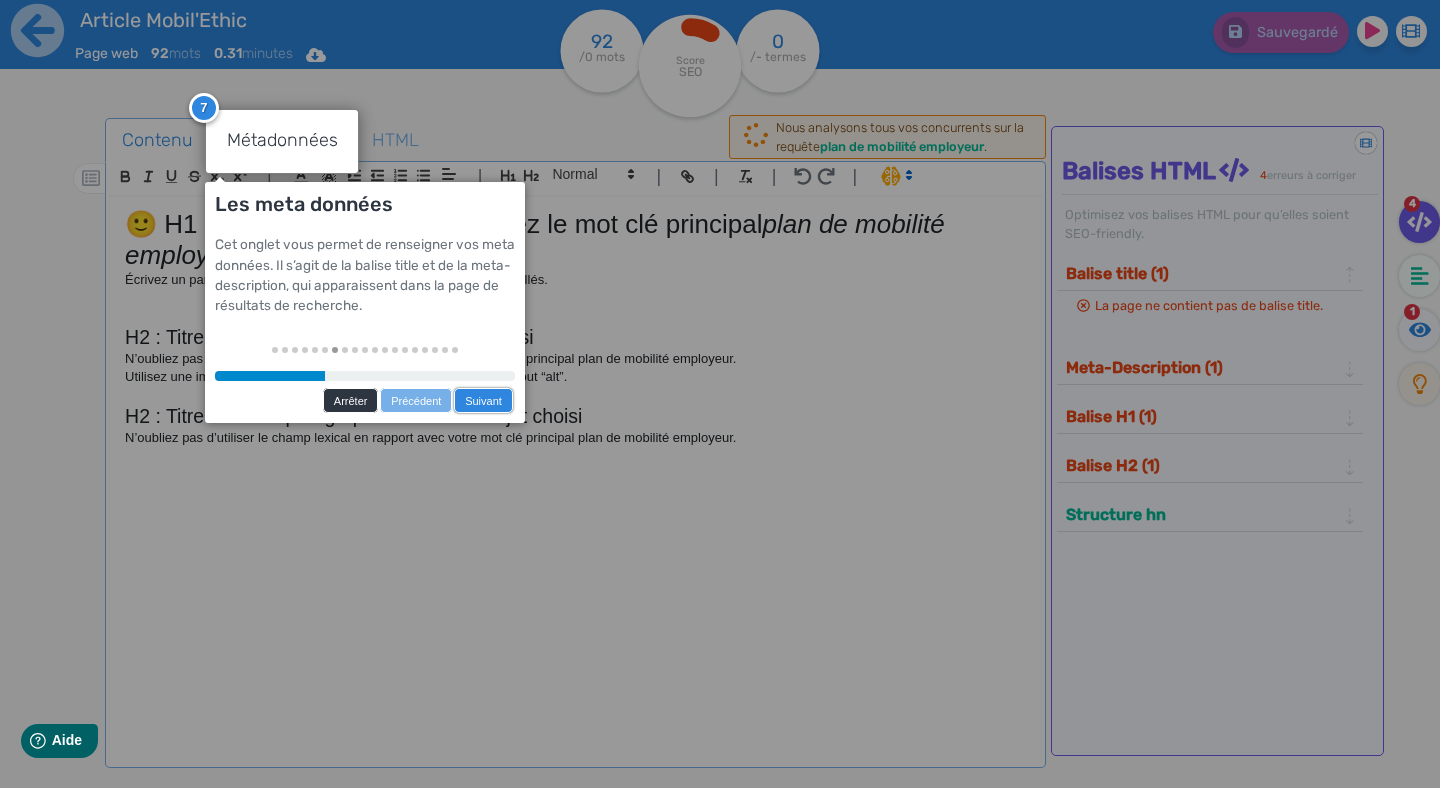 click on "Suivant" at bounding box center [483, 400] 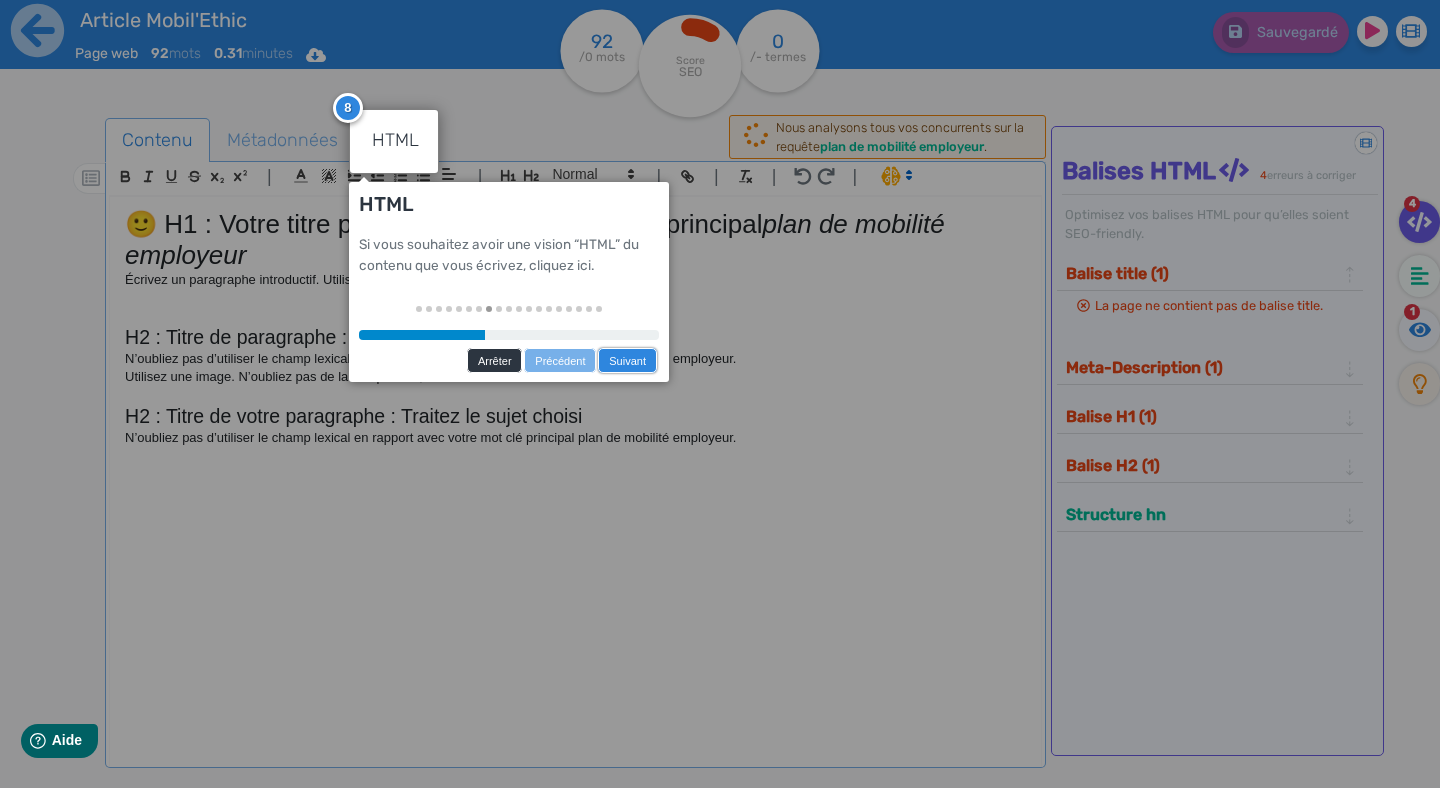 click on "Suivant" at bounding box center [627, 360] 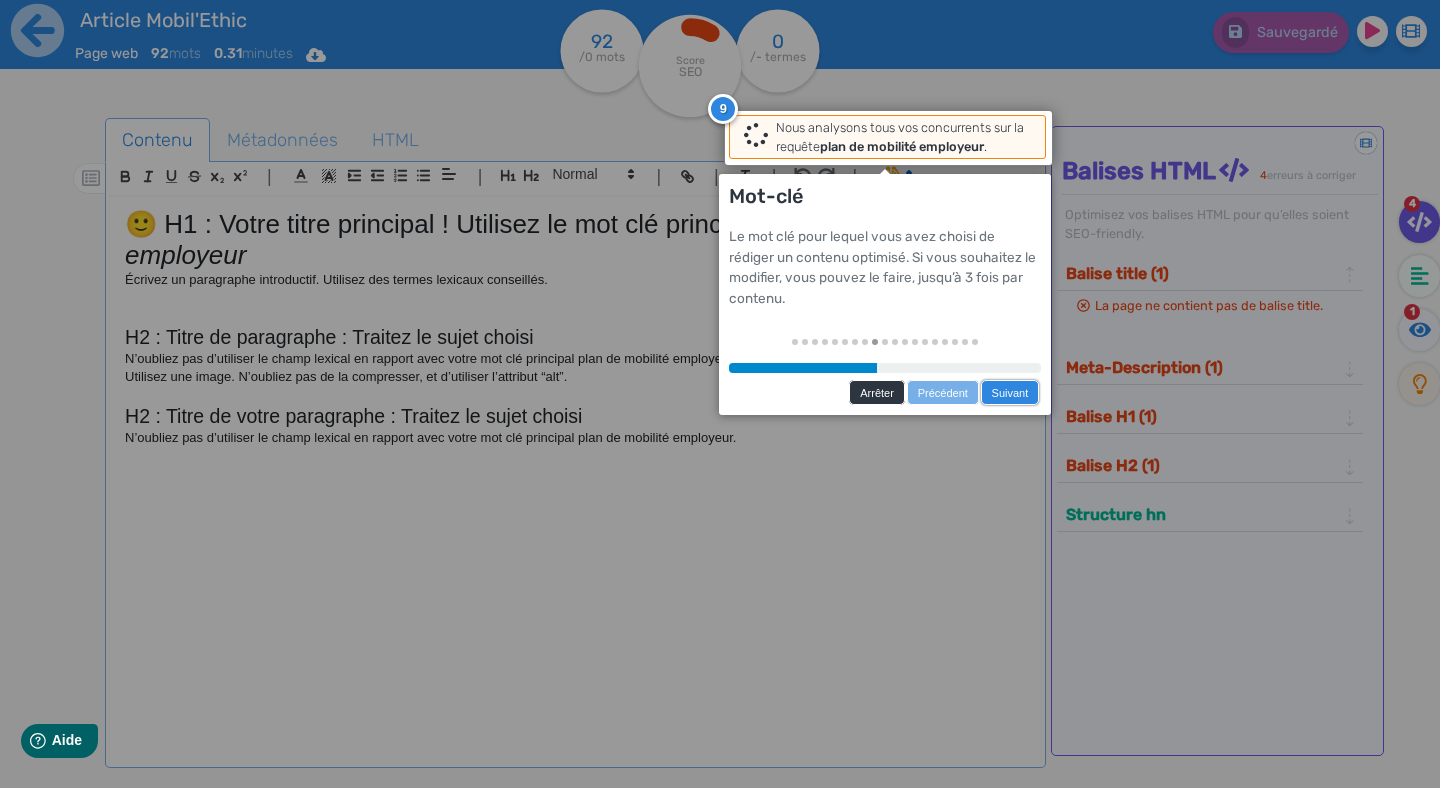 click on "Suivant" at bounding box center [1010, 392] 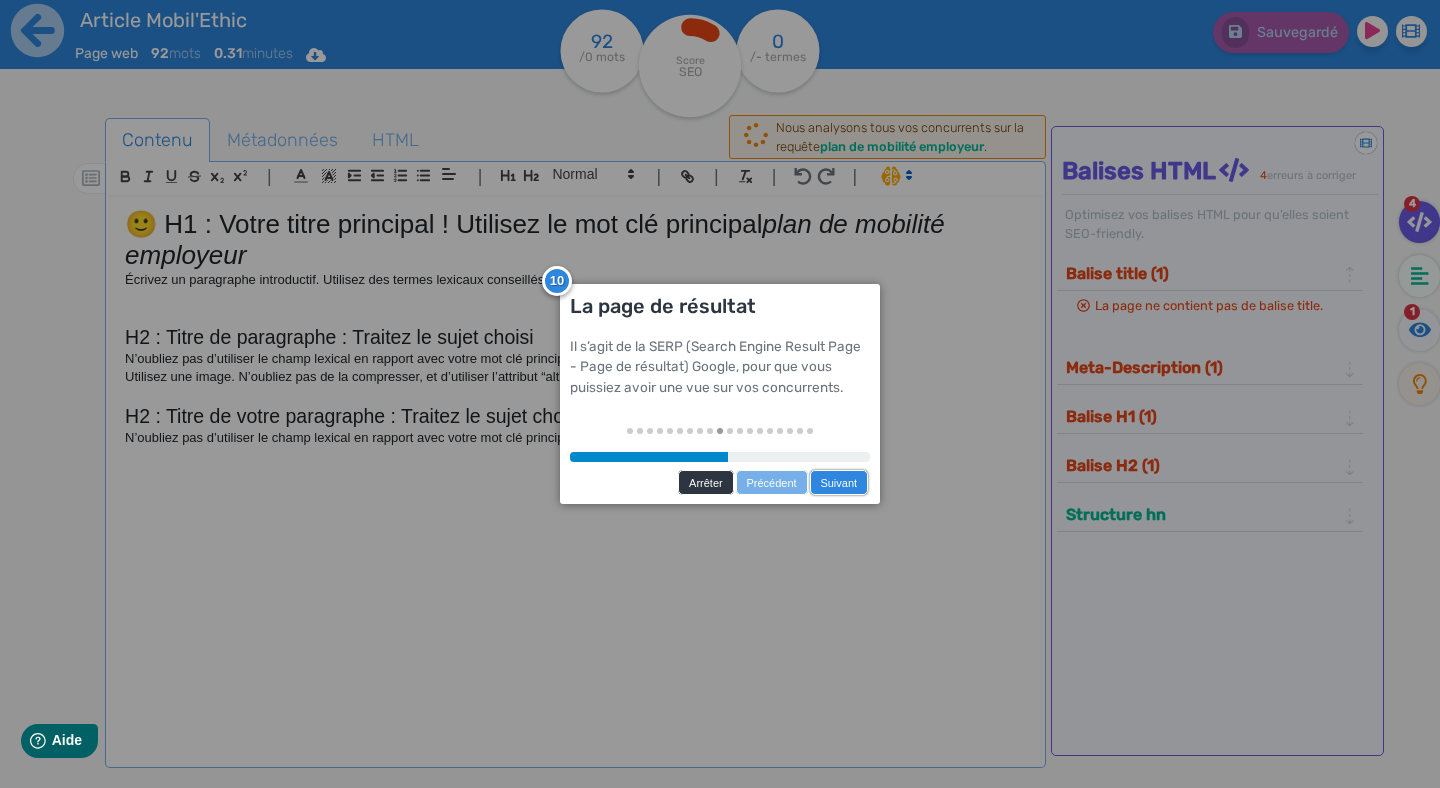 click on "Suivant" at bounding box center (839, 482) 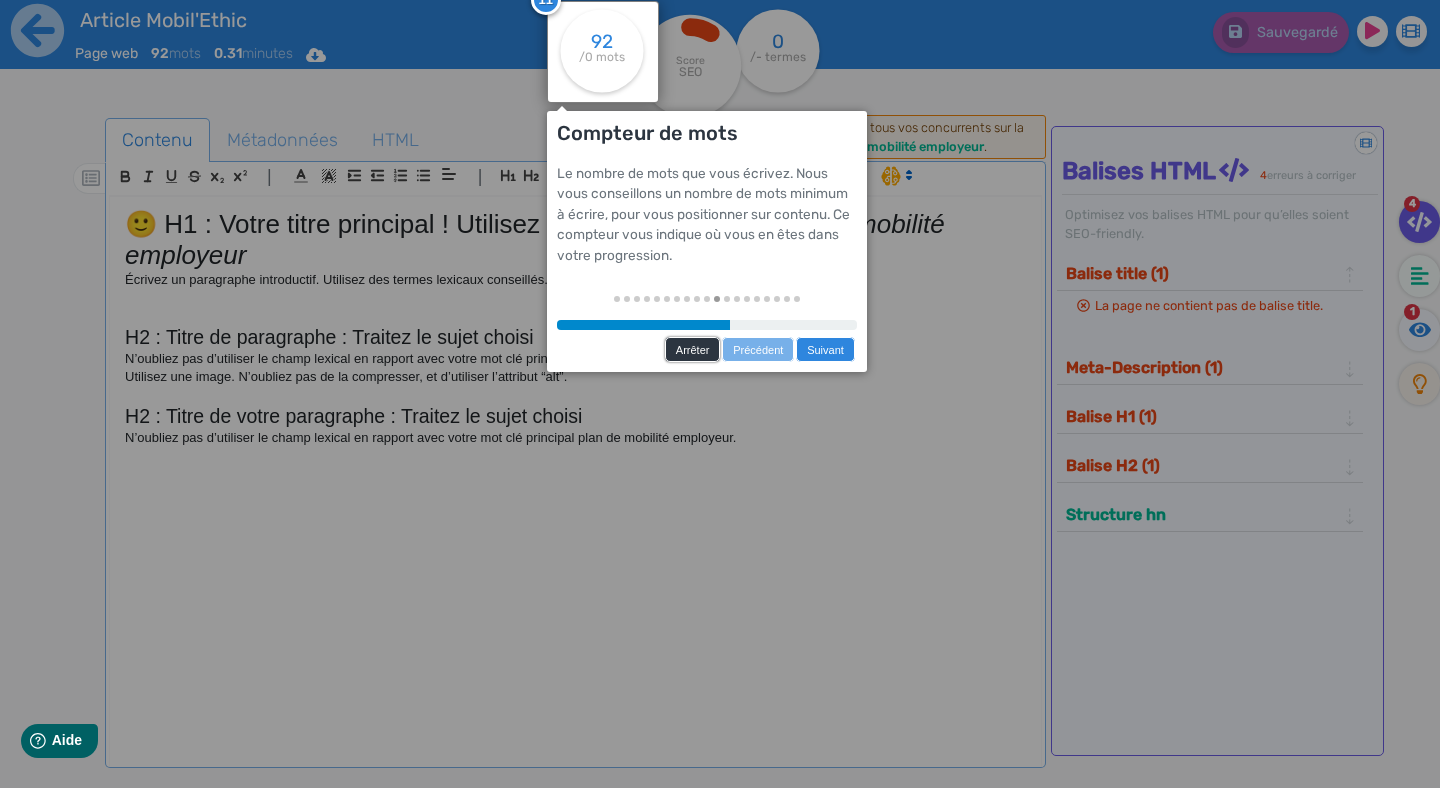 click on "Arrêter" at bounding box center [692, 349] 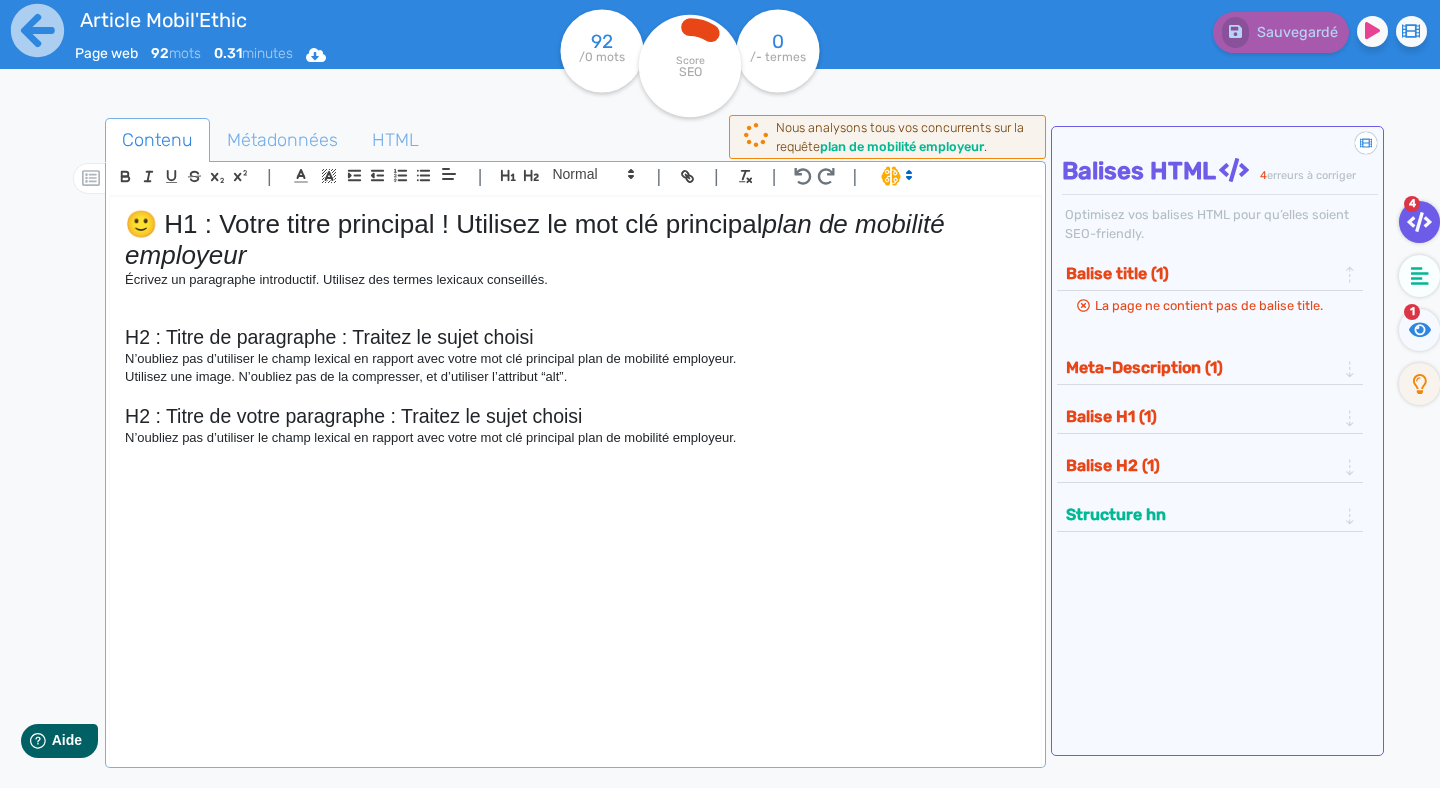 click 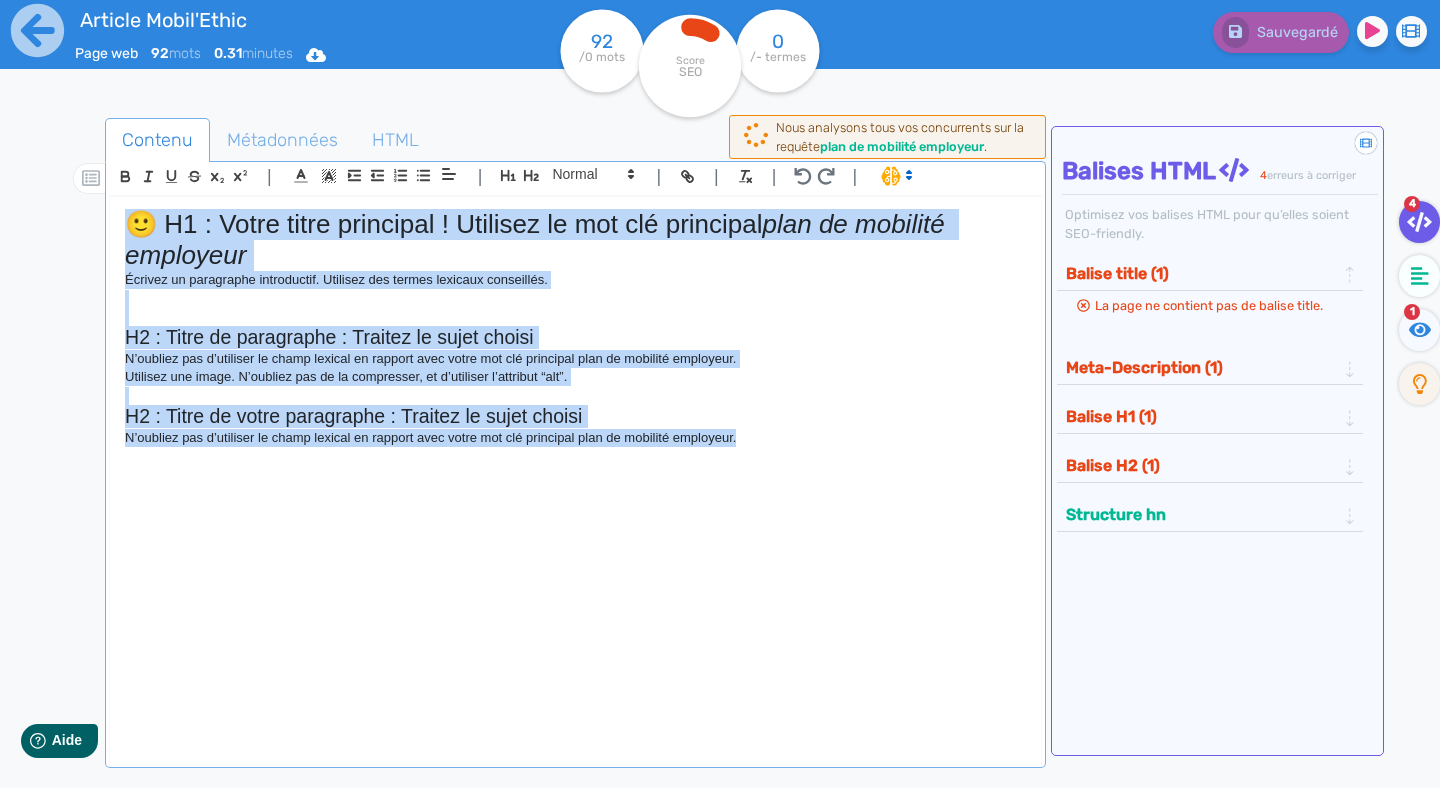 drag, startPoint x: 839, startPoint y: 450, endPoint x: 145, endPoint y: 141, distance: 759.6822 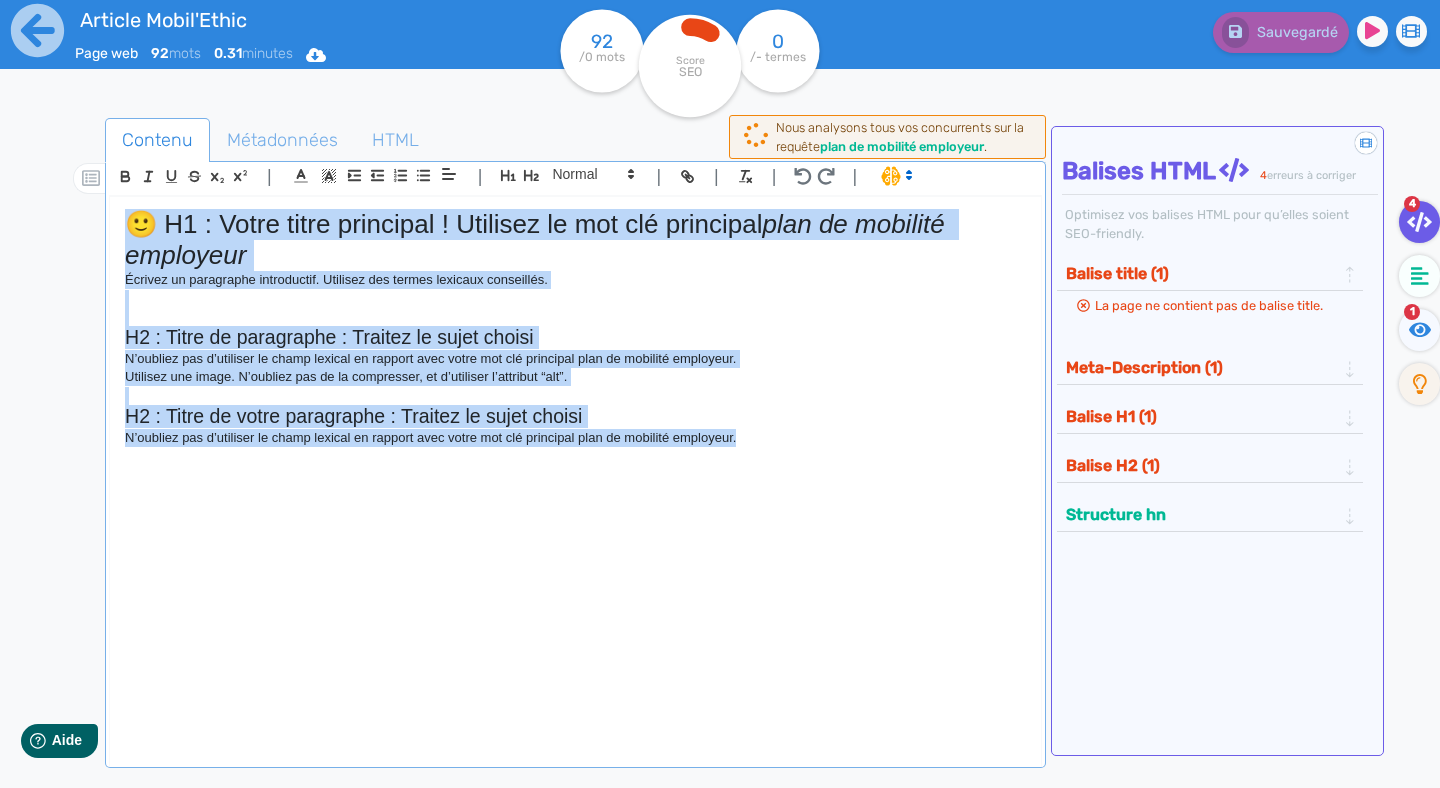 click on "🙂 H1 : Votre titre principal ! Utilisez le mot clé principal  plan de mobilité employeur Écrivez un paragraphe introductif. Utilisez des termes lexicaux conseillés. H2 : Titre de paragraphe : Traitez le sujet choisi N’oubliez pas d’utiliser le champ lexical en rapport avec votre mot clé principal plan de mobilité employeur. Utilisez une image. N’oubliez pas de la compresser, et d’utiliser l’attribut “alt”. H2 : Titre de votre paragraphe : Traitez le sujet choisi N’oubliez pas d’utiliser le champ lexical en rapport avec votre mot clé principal plan de mobilité employeur." 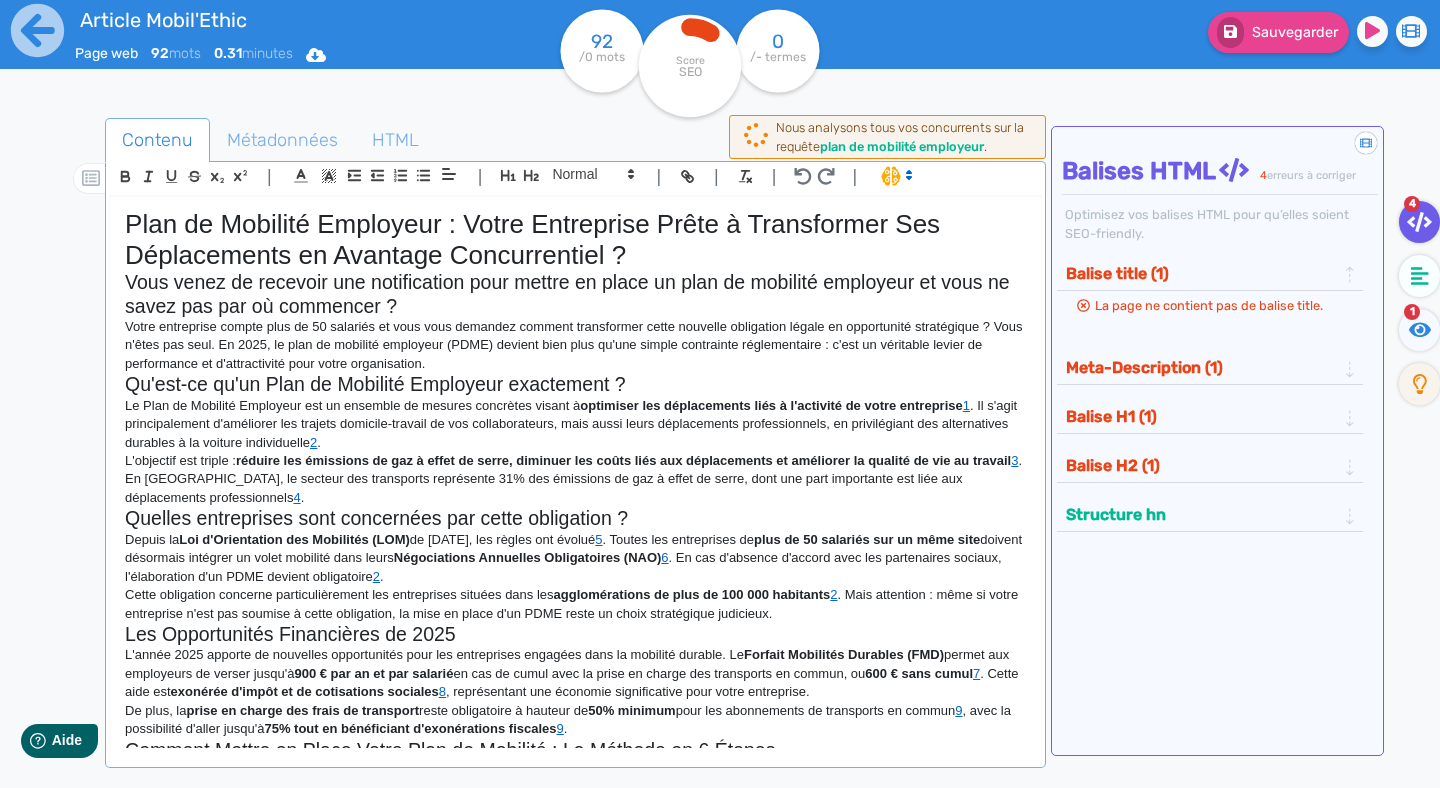 scroll, scrollTop: 0, scrollLeft: 0, axis: both 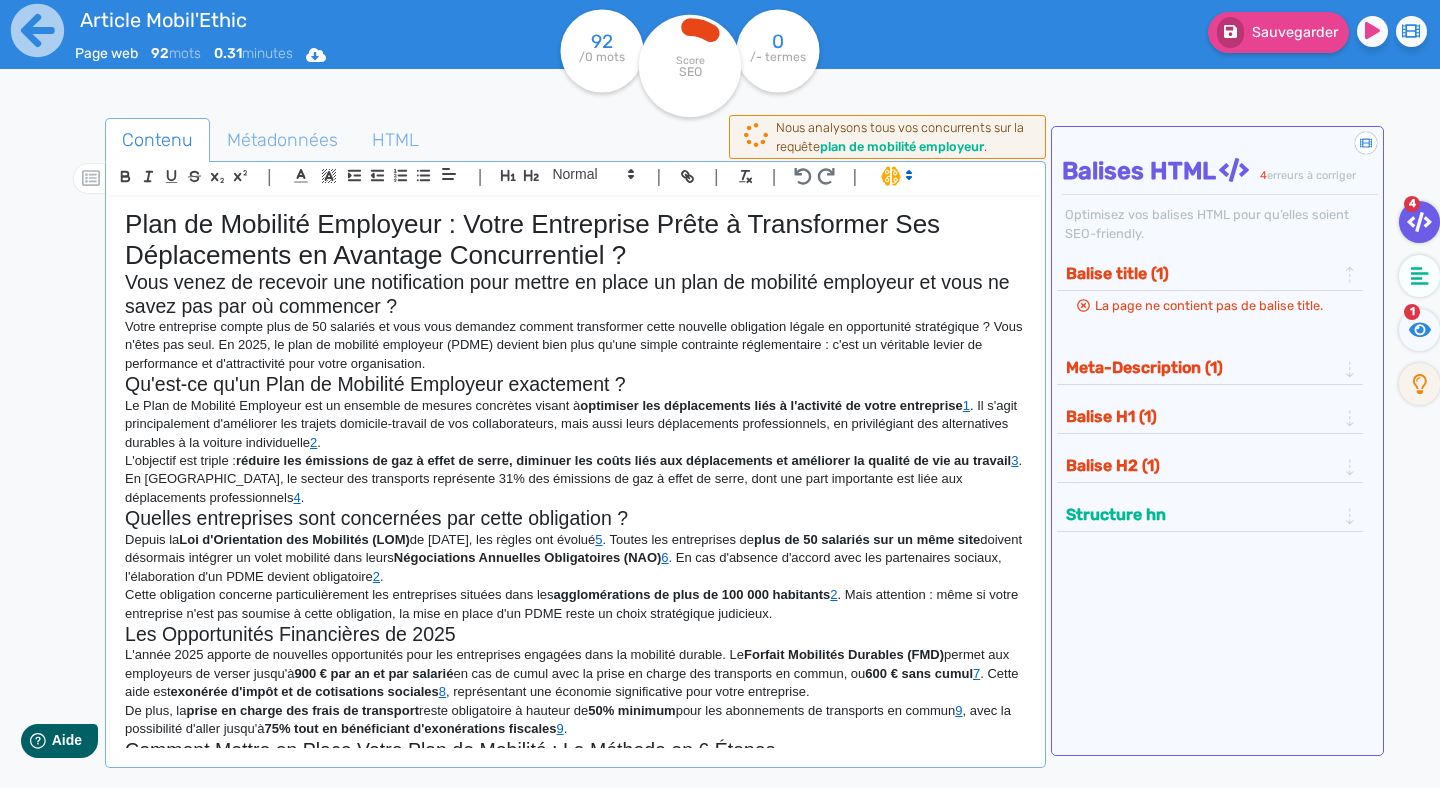 click on "Vous venez de recevoir une notification pour mettre en place un plan de mobilité employeur et vous ne savez pas par où commencer ?" 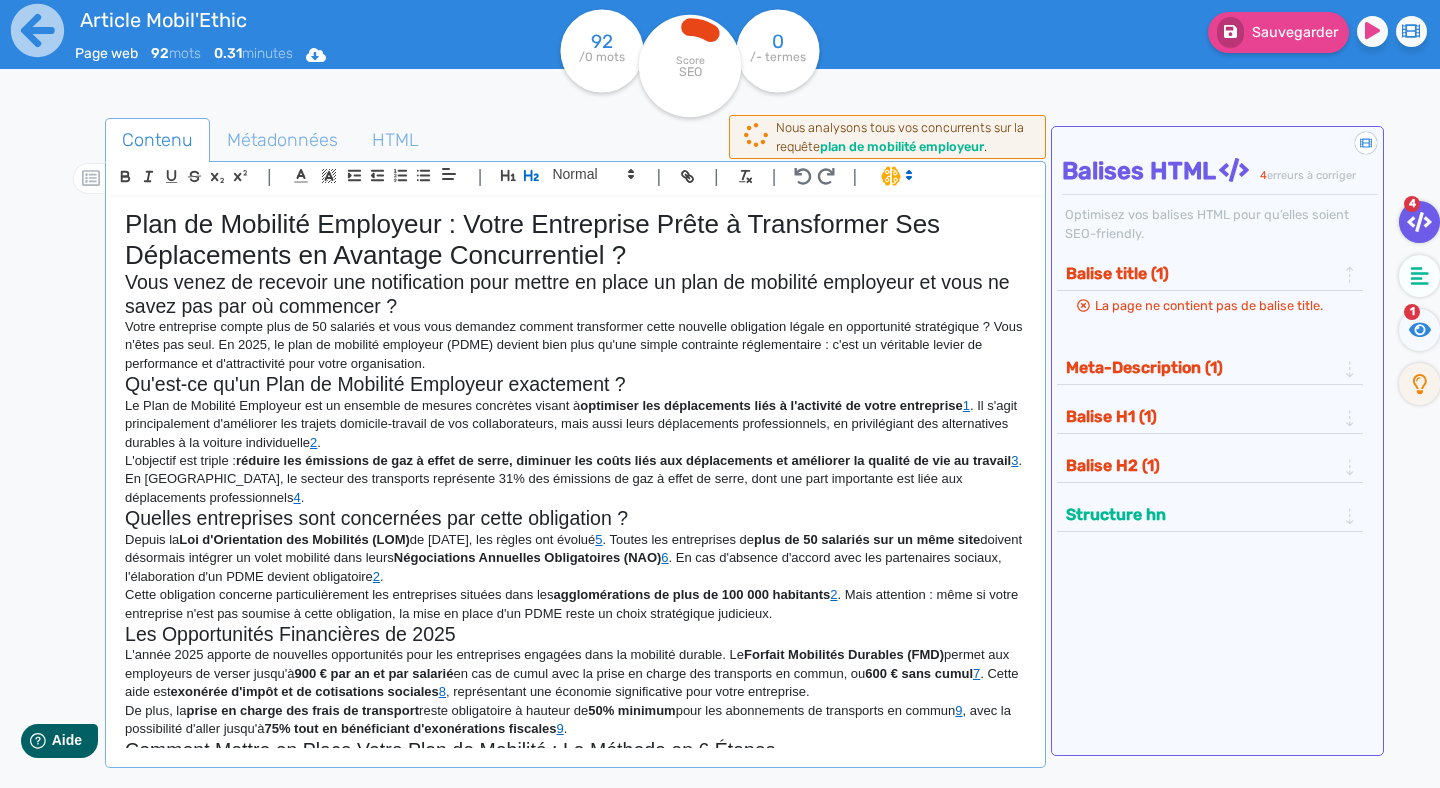 click on "Plan de Mobilité Employeur : Votre Entreprise Prête à Transformer Ses Déplacements en Avantage Concurrentiel ?" 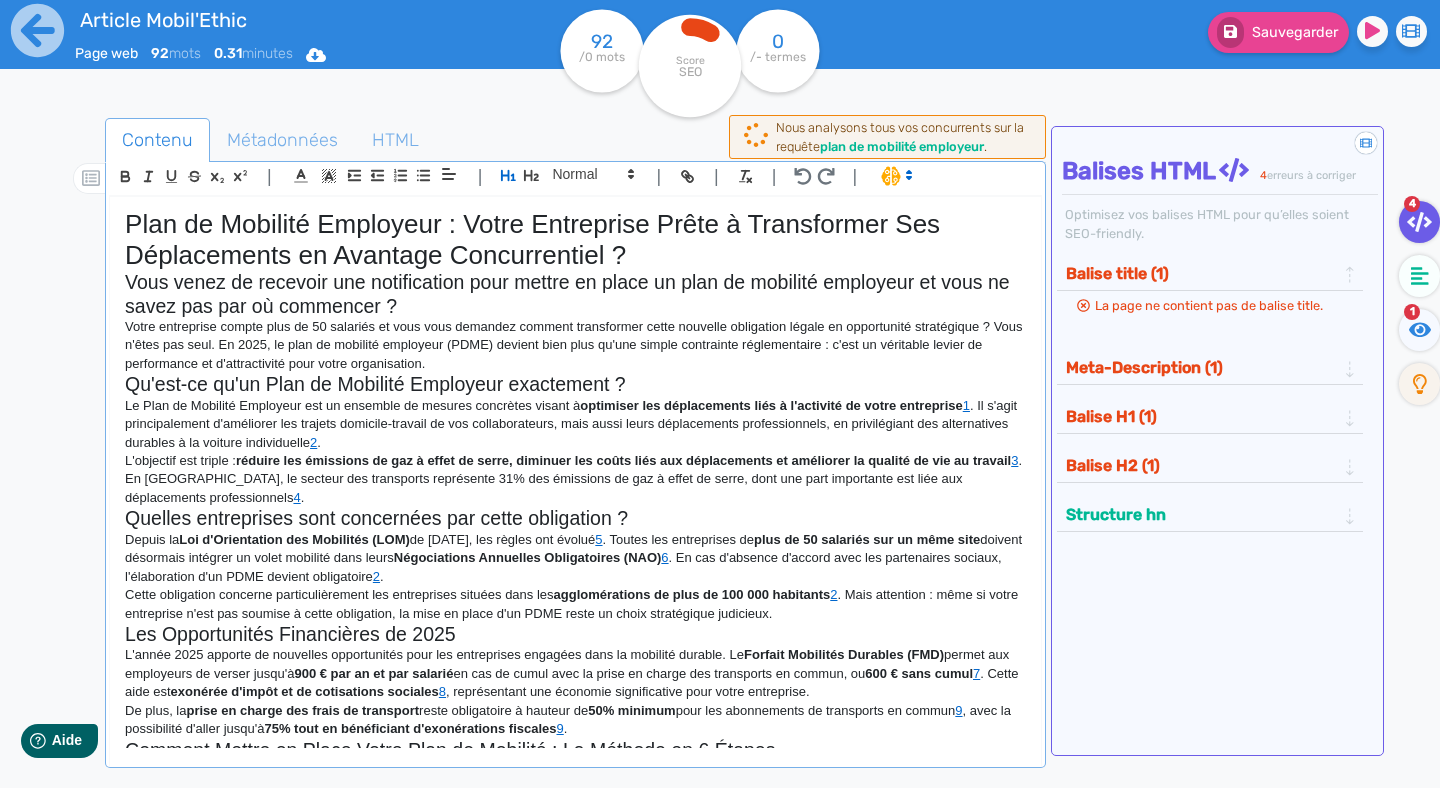 click on "Vous venez de recevoir une notification pour mettre en place un plan de mobilité employeur et vous ne savez pas par où commencer ?" 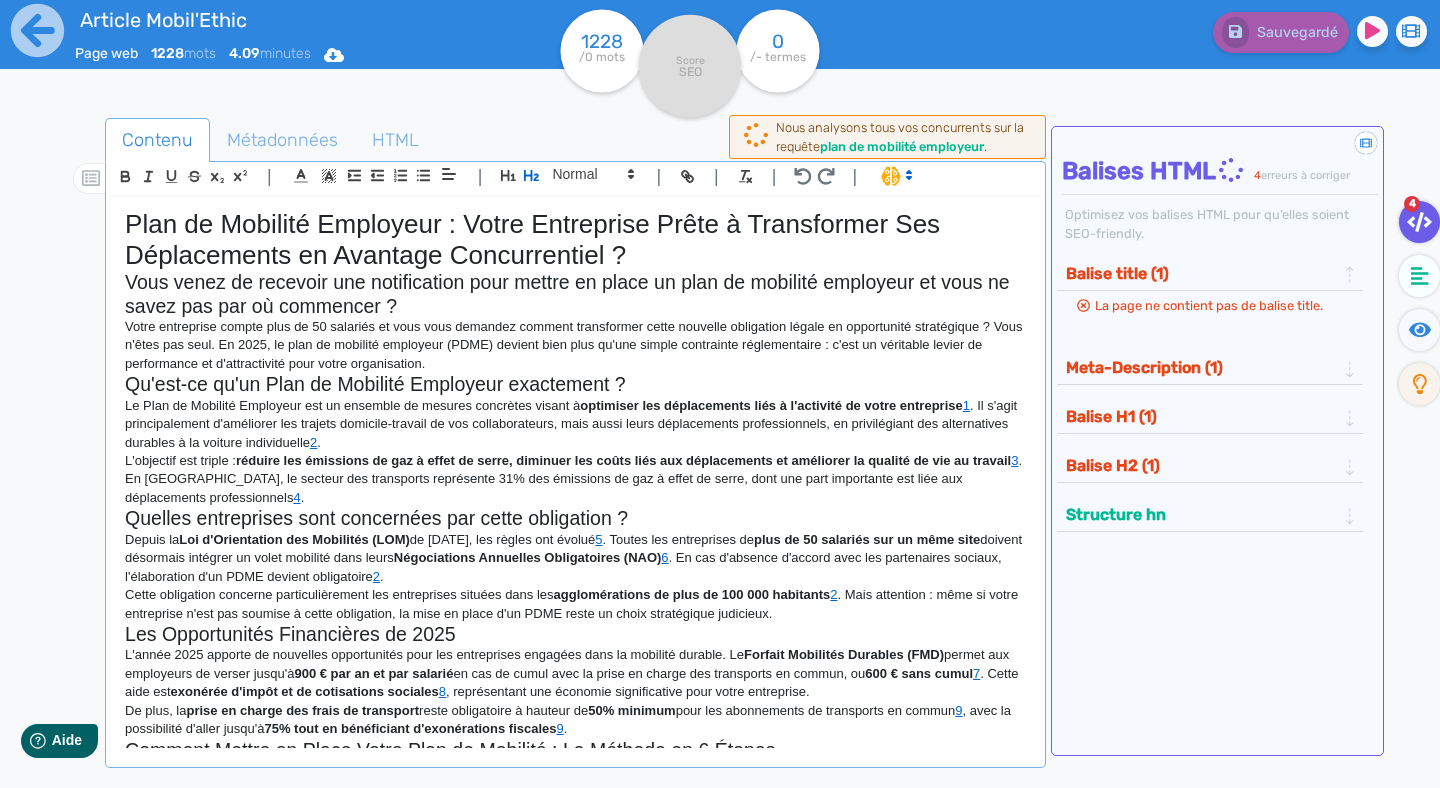 click on "Qu'est-ce qu'un Plan de Mobilité Employeur exactement ?" 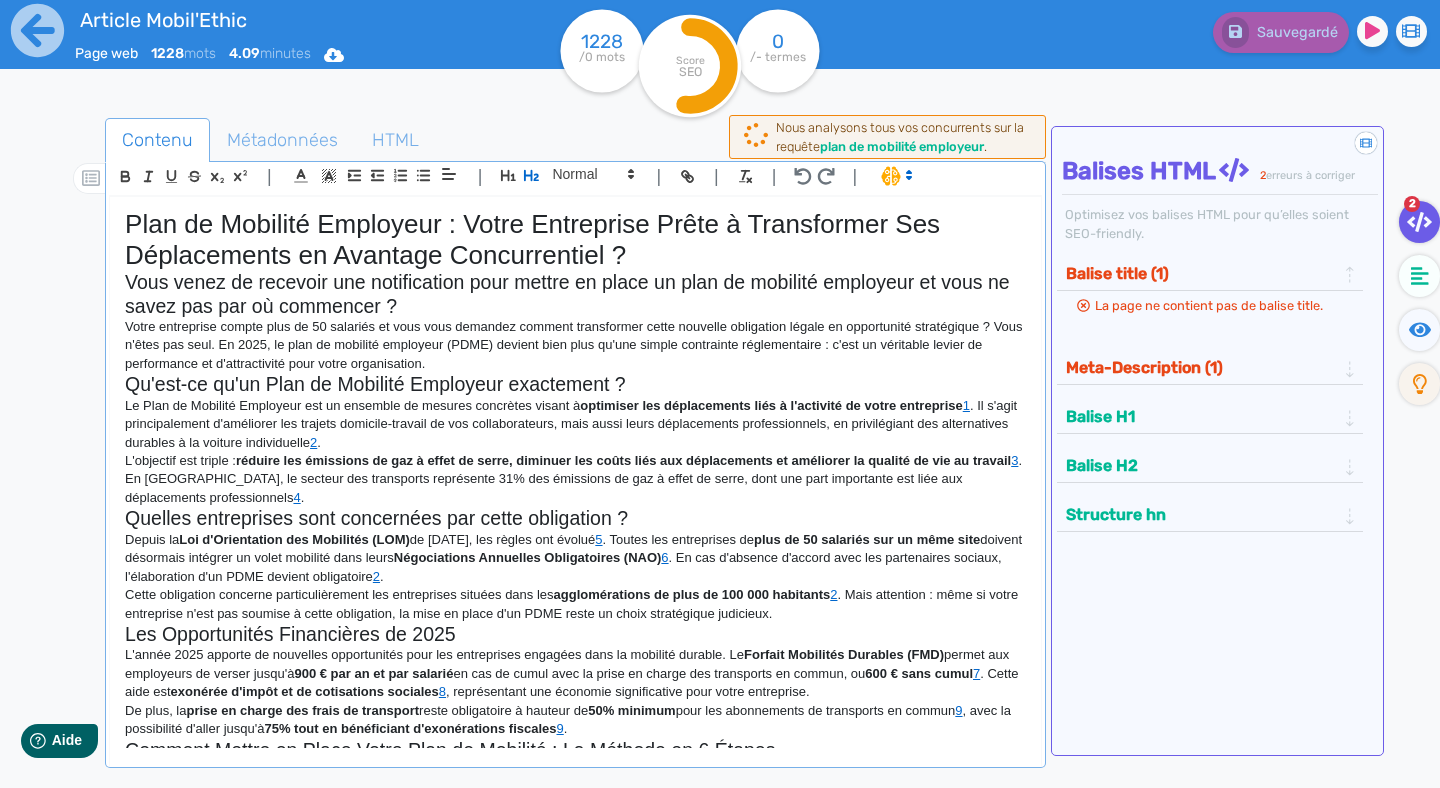 click on "Plan de Mobilité Employeur : Votre Entreprise Prête à Transformer Ses Déplacements en Avantage Concurrentiel ?" 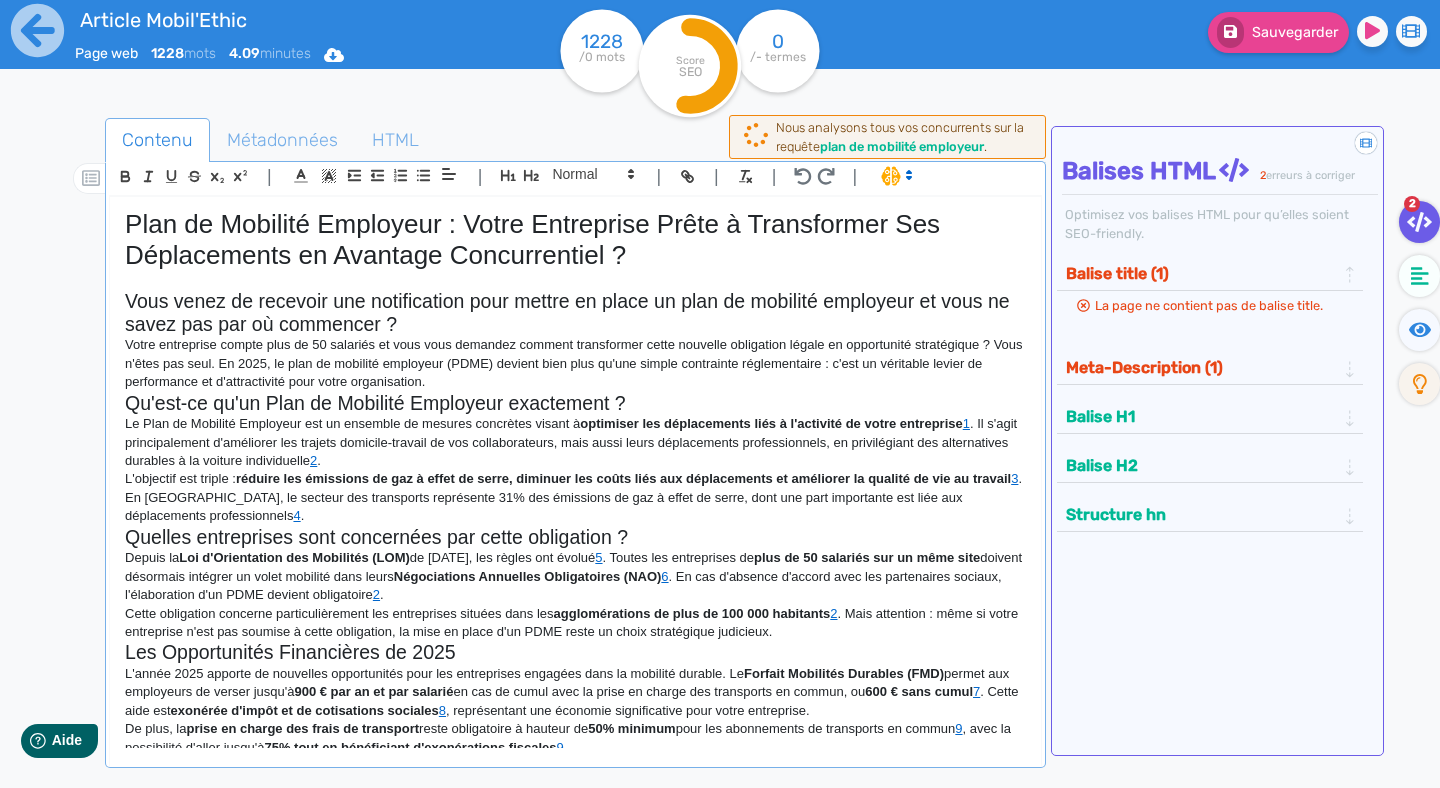 click on "Plan de Mobilité Employeur : Votre Entreprise Prête à Transformer Ses Déplacements en Avantage Concurrentiel ?" 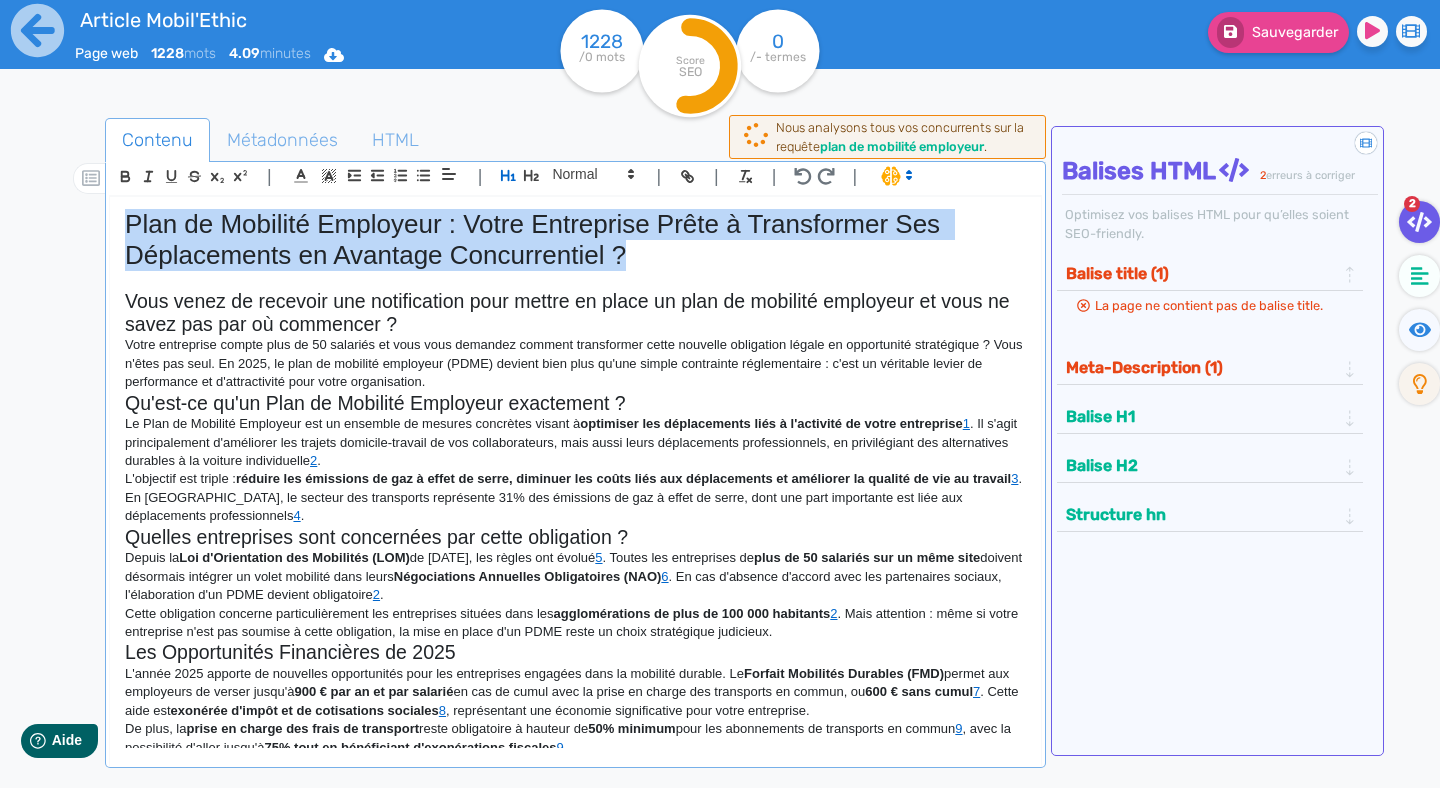 drag, startPoint x: 669, startPoint y: 267, endPoint x: 3, endPoint y: 161, distance: 674.3827 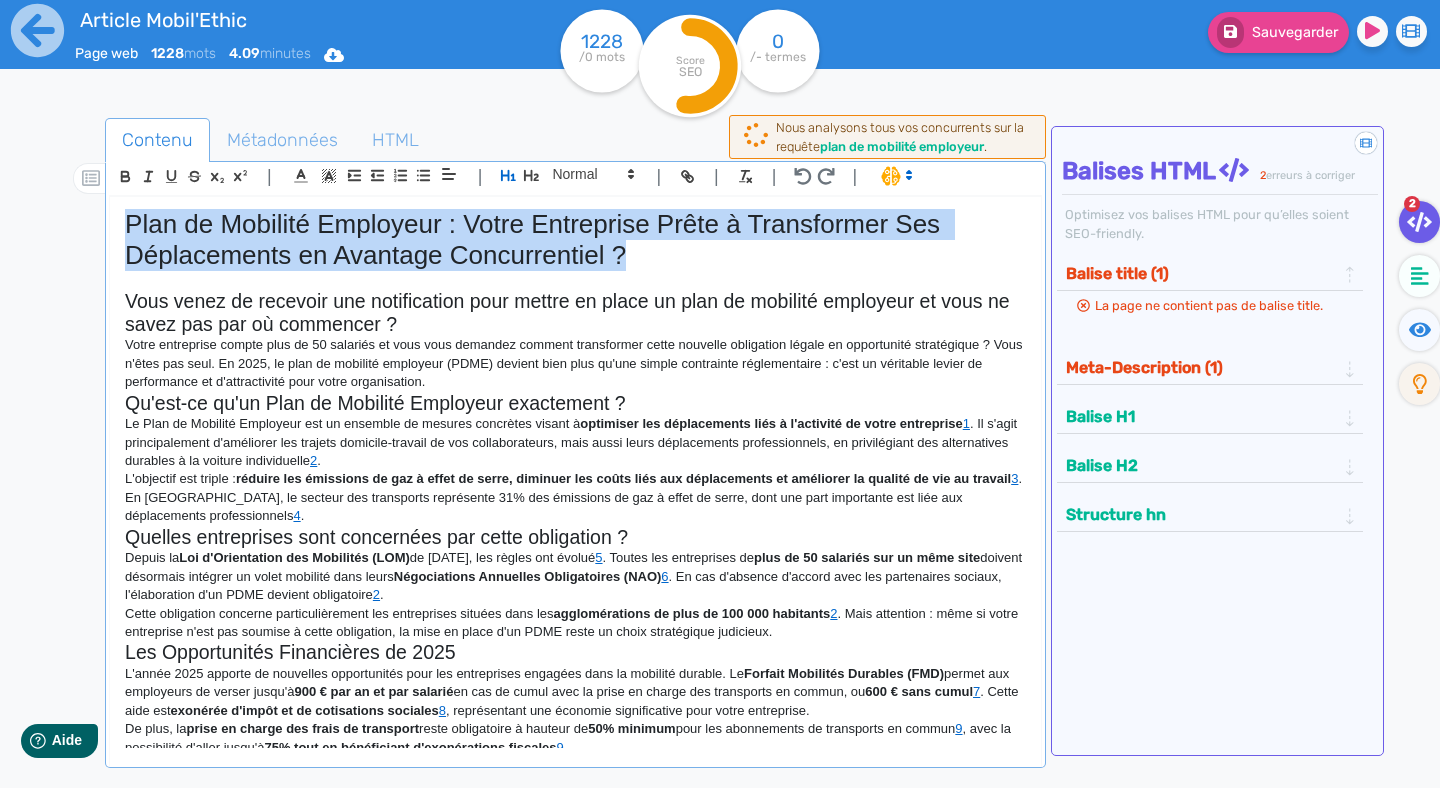 click on "Plan de Mobilité Employeur : Votre Entreprise Prête à Transformer Ses Déplacements en Avantage Concurrentiel ? Vous venez de recevoir une notification pour mettre en place un plan de mobilité employeur et vous ne savez pas par où commencer ? Votre entreprise compte plus de 50 salariés et vous vous demandez comment transformer cette nouvelle obligation légale en opportunité stratégique ? Vous n'êtes pas seul. En 2025, le plan de mobilité employeur (PDME) devient bien plus qu'une simple contrainte réglementaire : c'est un véritable levier de performance et d'attractivité pour votre organisation. Qu'est-ce qu'un Plan de Mobilité Employeur exactement ? Le Plan de Mobilité Employeur est un ensemble de mesures concrètes visant à  optimiser les déplacements liés à l'activité de votre entreprise 1 2 . L'objectif est triple :  réduire les émissions de gaz à effet de serre, diminuer les coûts liés aux déplacements et améliorer la qualité de vie au travail 3 4 . Depuis la  5 6 2 . 2 7 8 9" 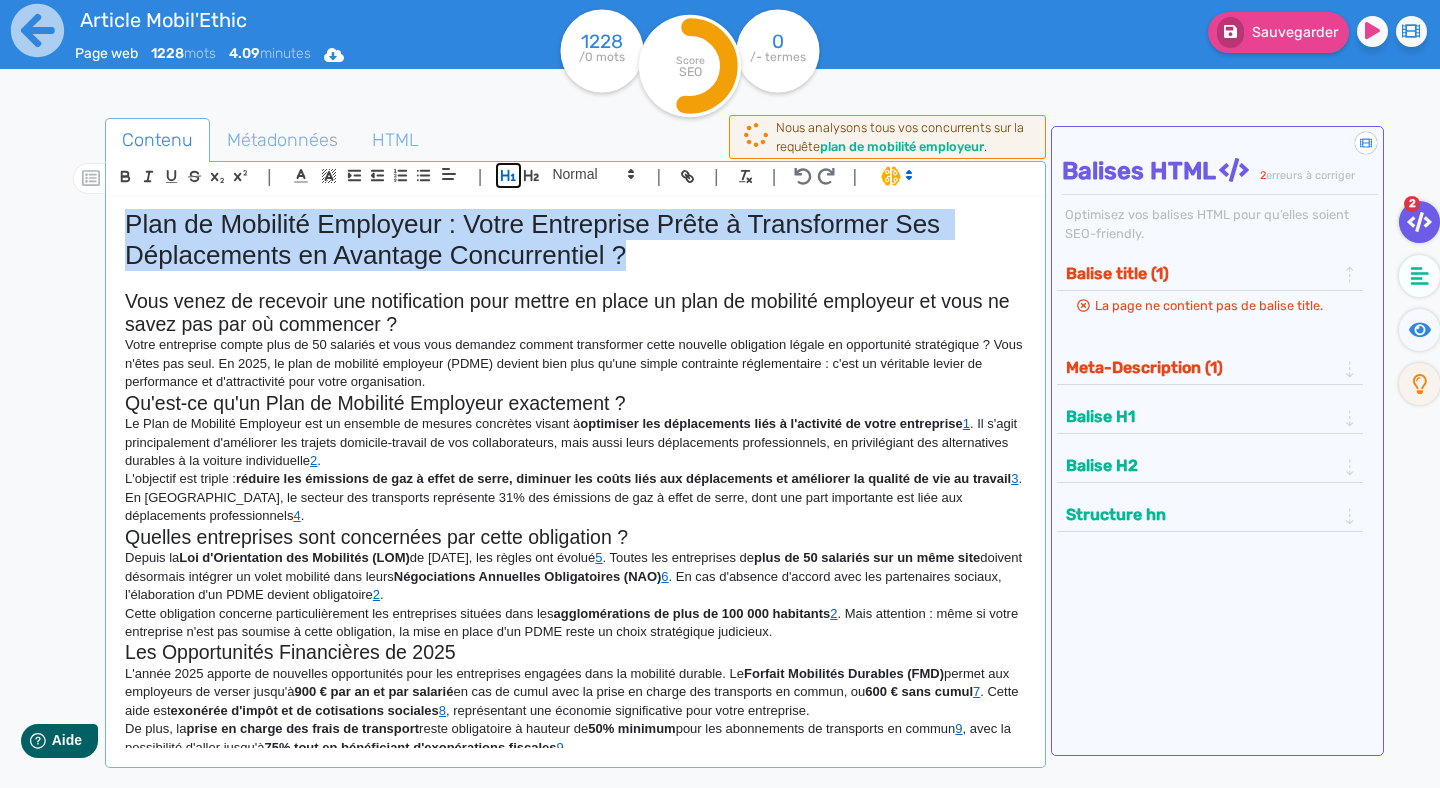 click 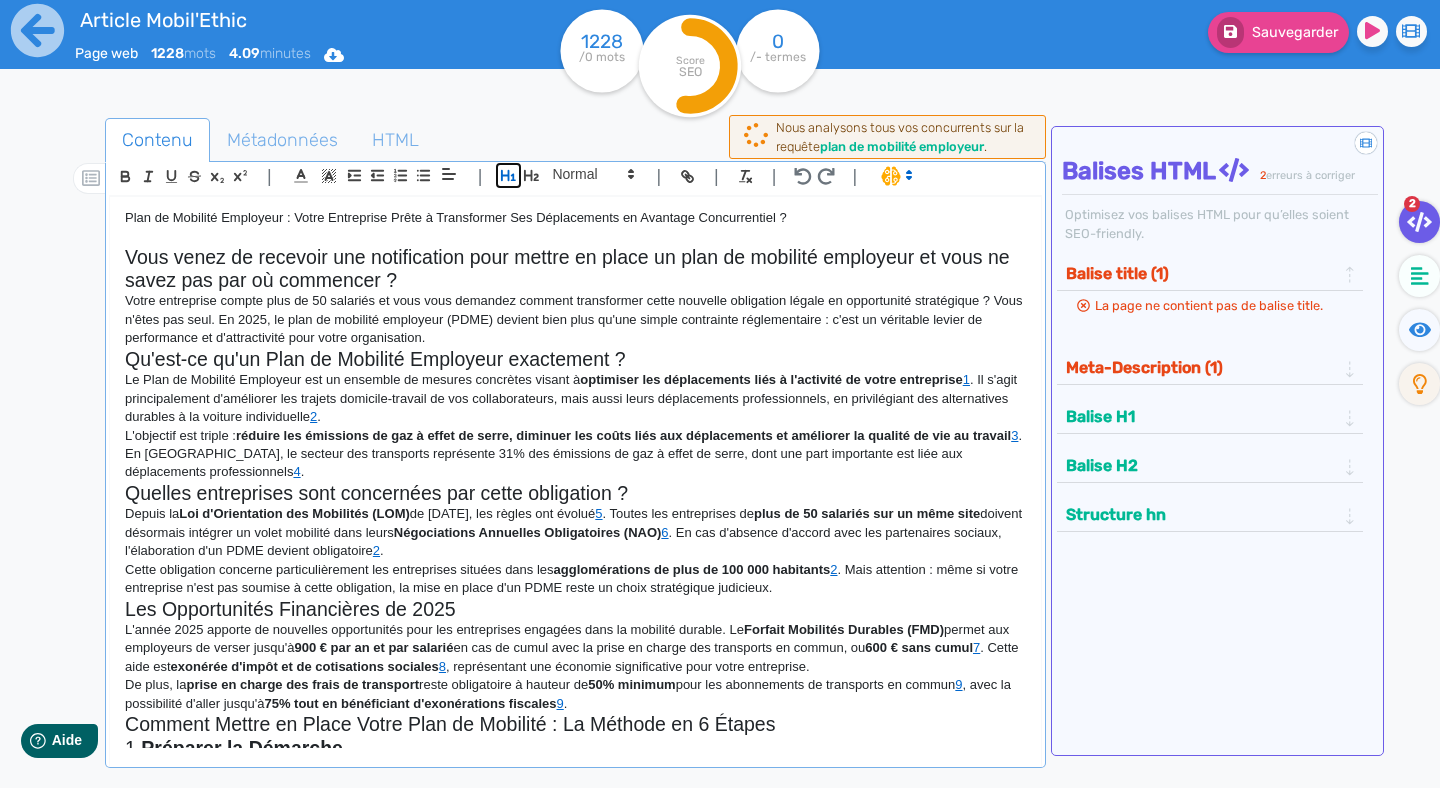 click 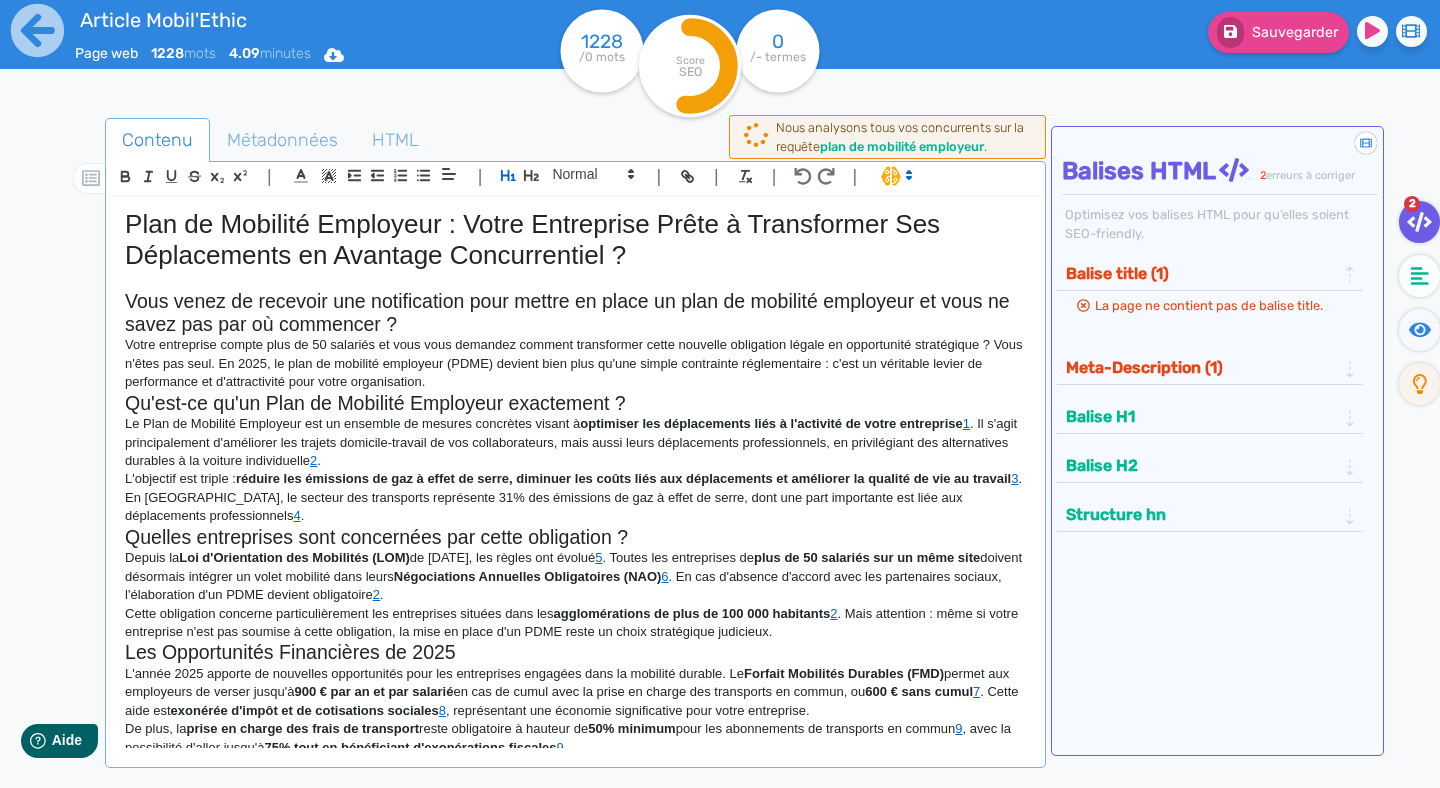click on "Vous venez de recevoir une notification pour mettre en place un plan de mobilité employeur et vous ne savez pas par où commencer ?" 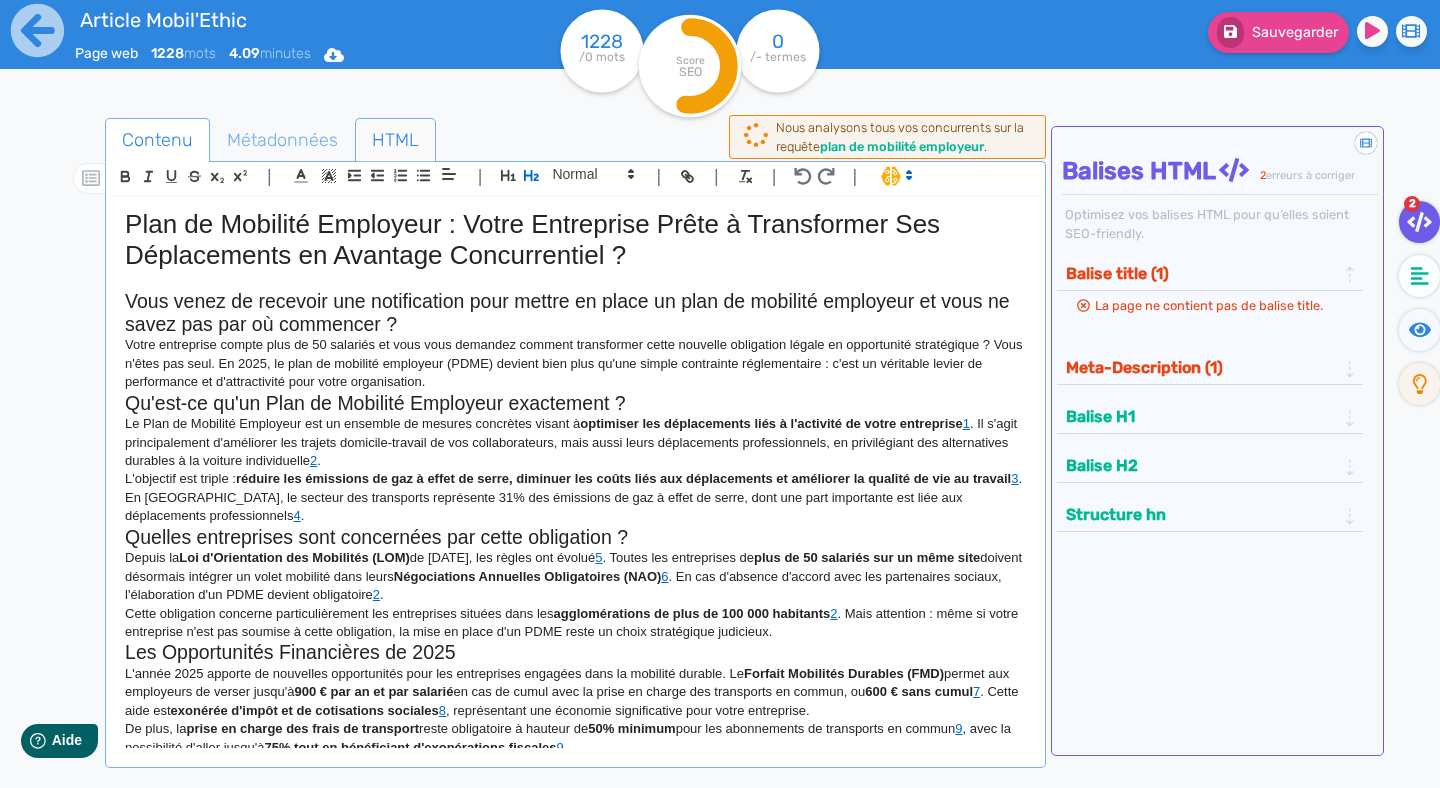 click on "HTML" 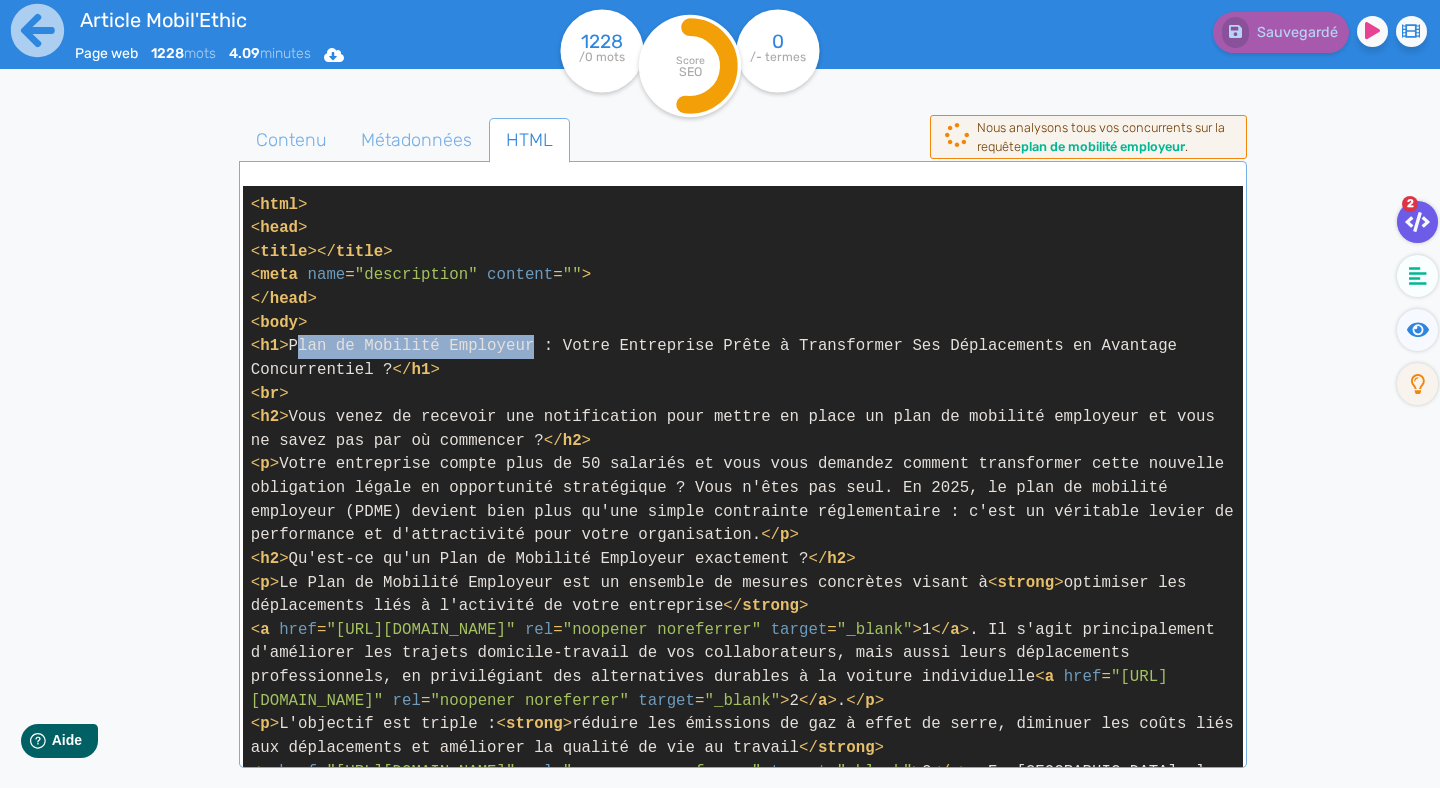 drag, startPoint x: 294, startPoint y: 347, endPoint x: 535, endPoint y: 345, distance: 241.0083 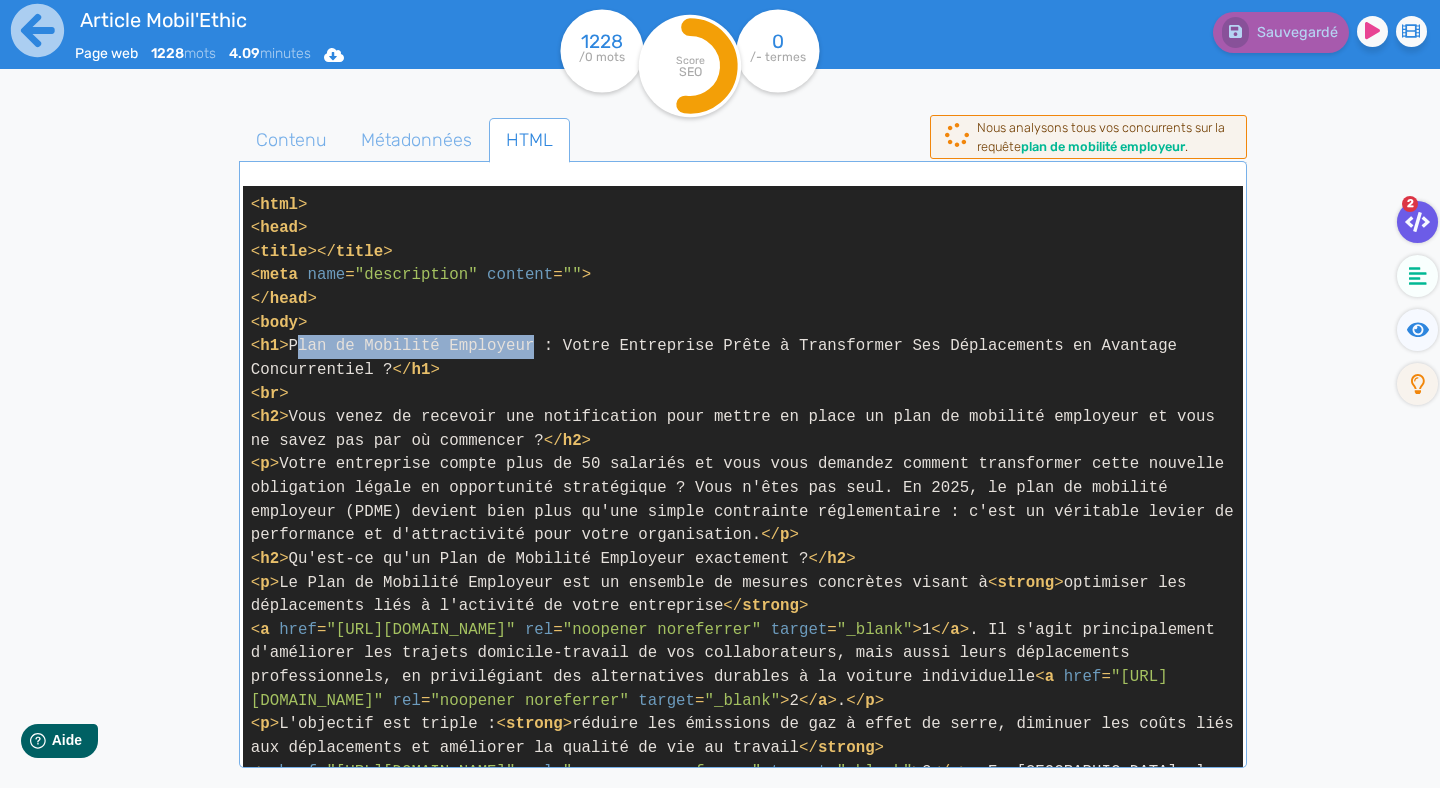 click on "< html >
< head >
< title > </ title >
< meta   name = "description"   content = "" >
</ head >
< body >
< h1 > Plan de Mobilité Employeur : Votre Entreprise Prête à Transformer Ses Déplacements en Avantage Concurrentiel ? </ h1 >
< br >
< h2 > Vous venez de recevoir une notification pour mettre en place un plan de mobilité employeur et vous ne savez pas par où commencer ? </ h2 >
< p > Votre entreprise compte plus de 50 salariés et vous vous demandez comment transformer cette nouvelle obligation légale en opportunité stratégique ? Vous n'êtes pas seul. En 2025, le plan de mobilité employeur (PDME) devient bien plus qu'une simple contrainte réglementaire : c'est un véritable levier de performance et d'attractivité pour votre organisation. </ p >
< h2 > Qu'est-ce qu'un Plan de Mobilité Employeur exactement ? </ h2 >
< p > Le Plan de Mobilité Employeur est un ensemble de mesures concrètes visant à  < strong > </ strong >
< a   href =   rel = "noopener noreferrer"   = >" 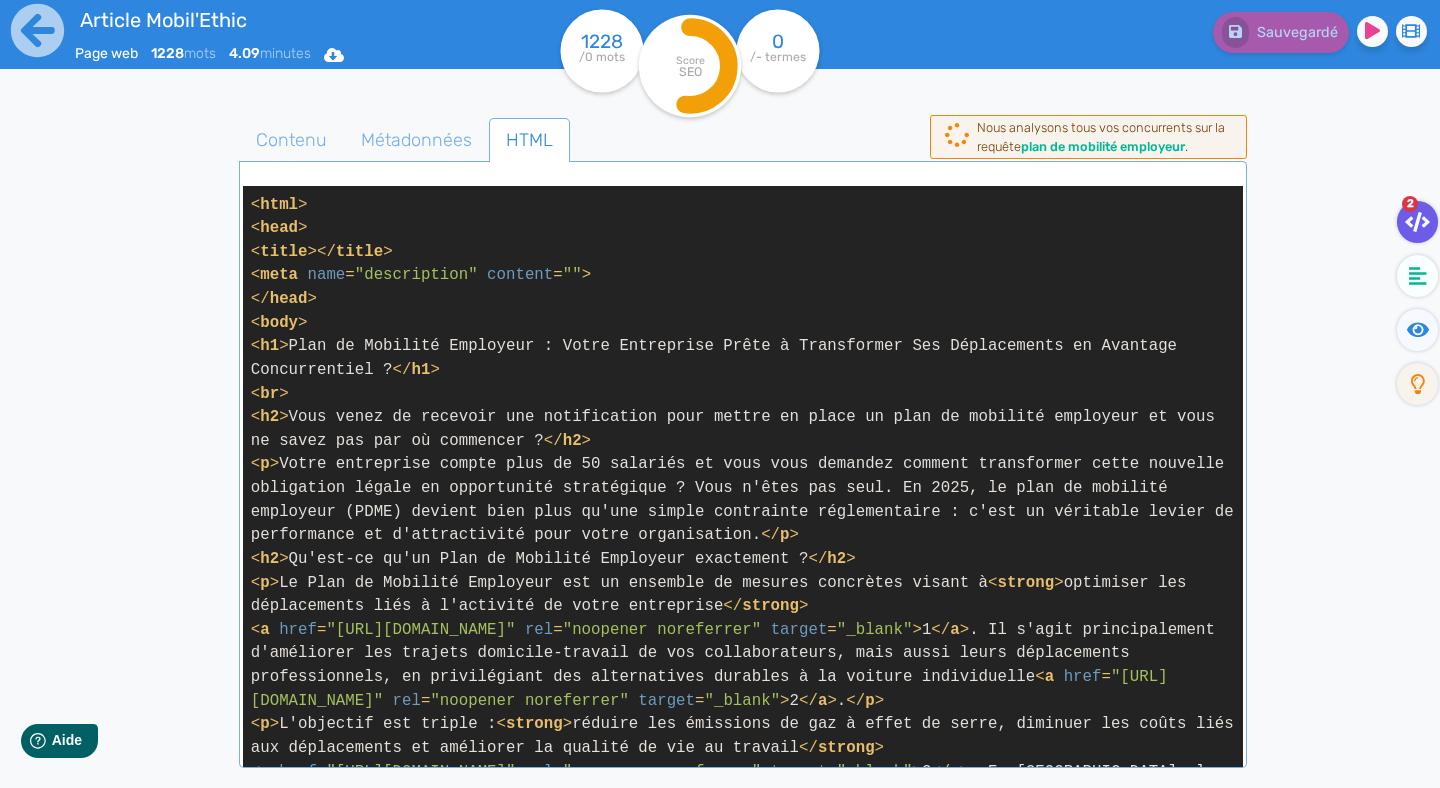 click on "</ title >" 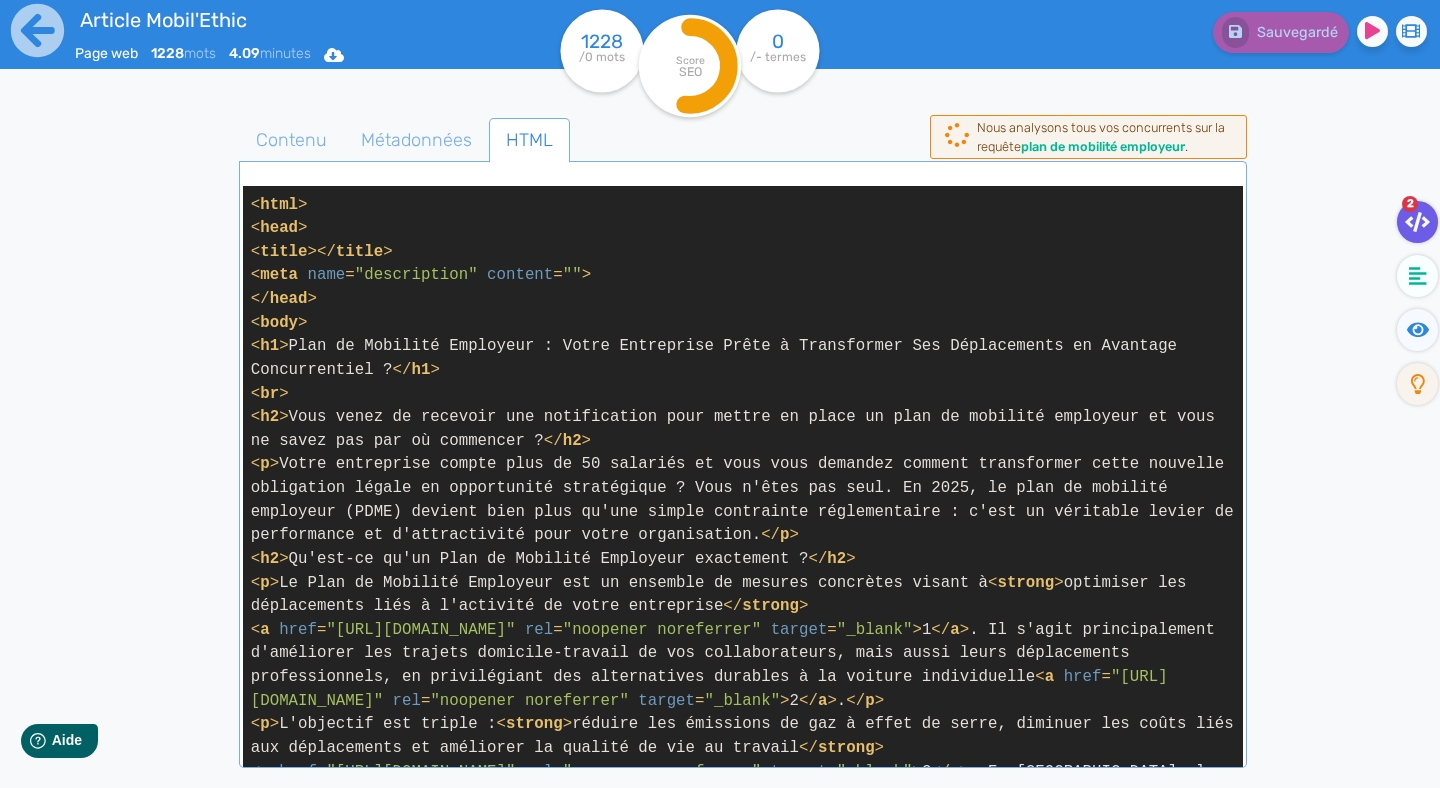 click on "</ title >" 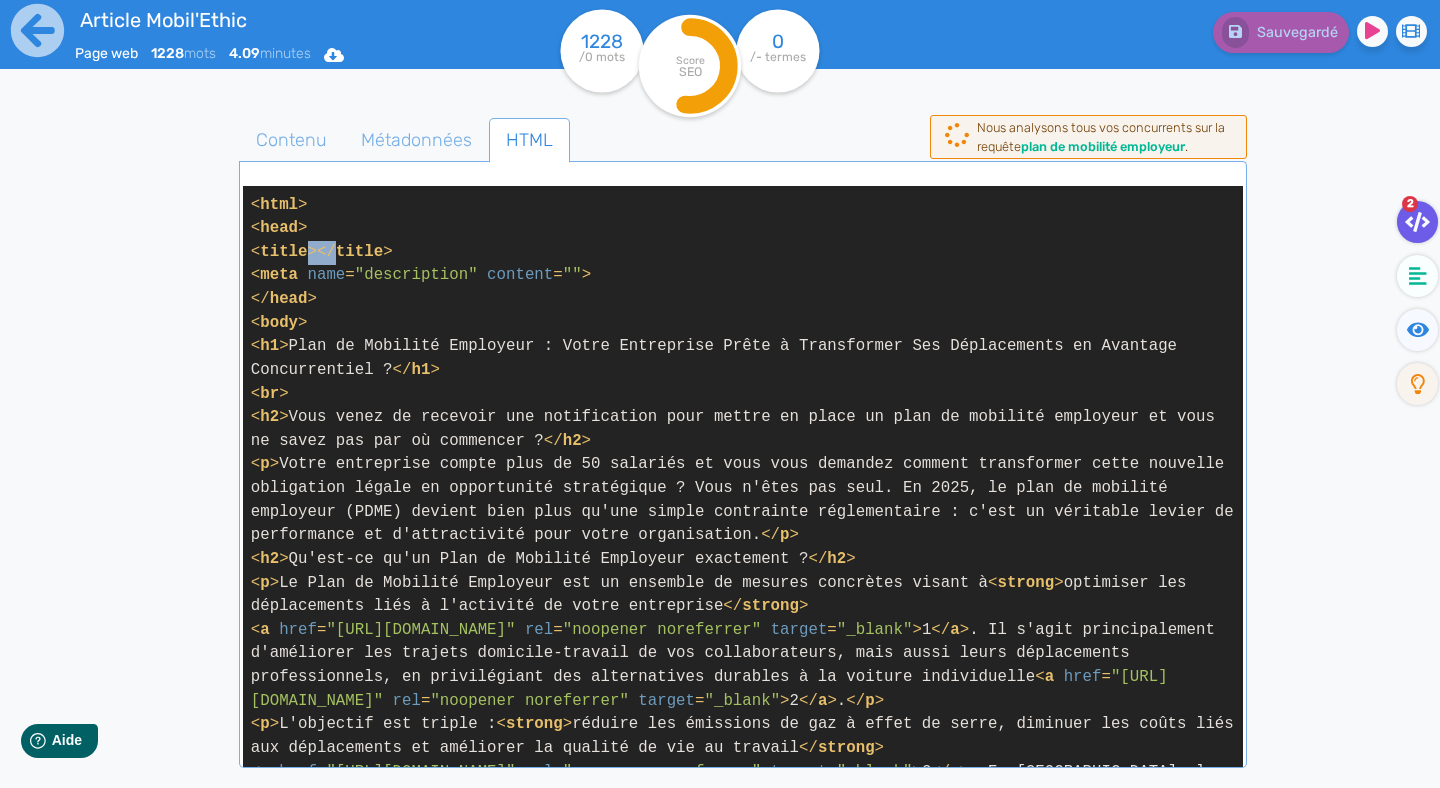 click on "</ title >" 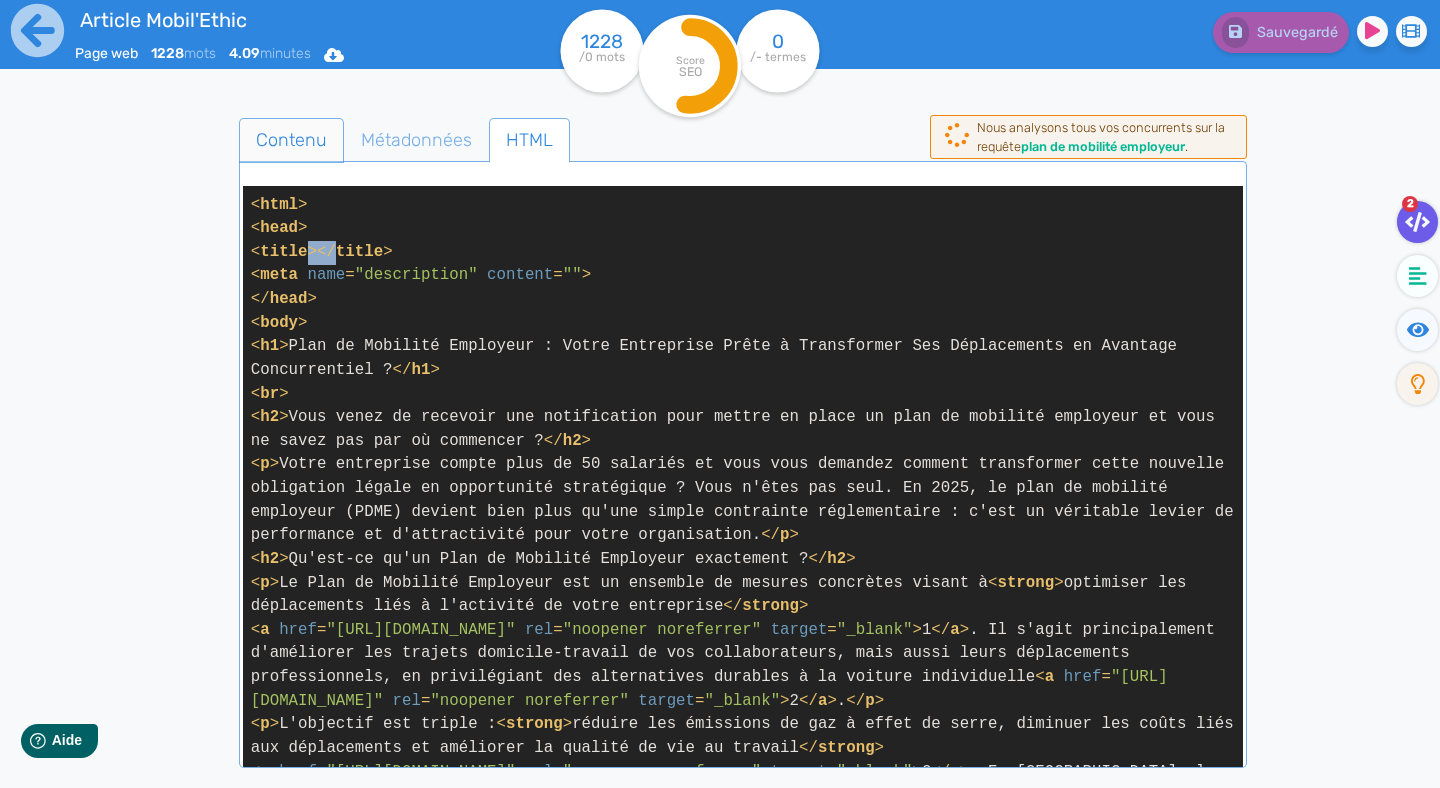 click on "Contenu" 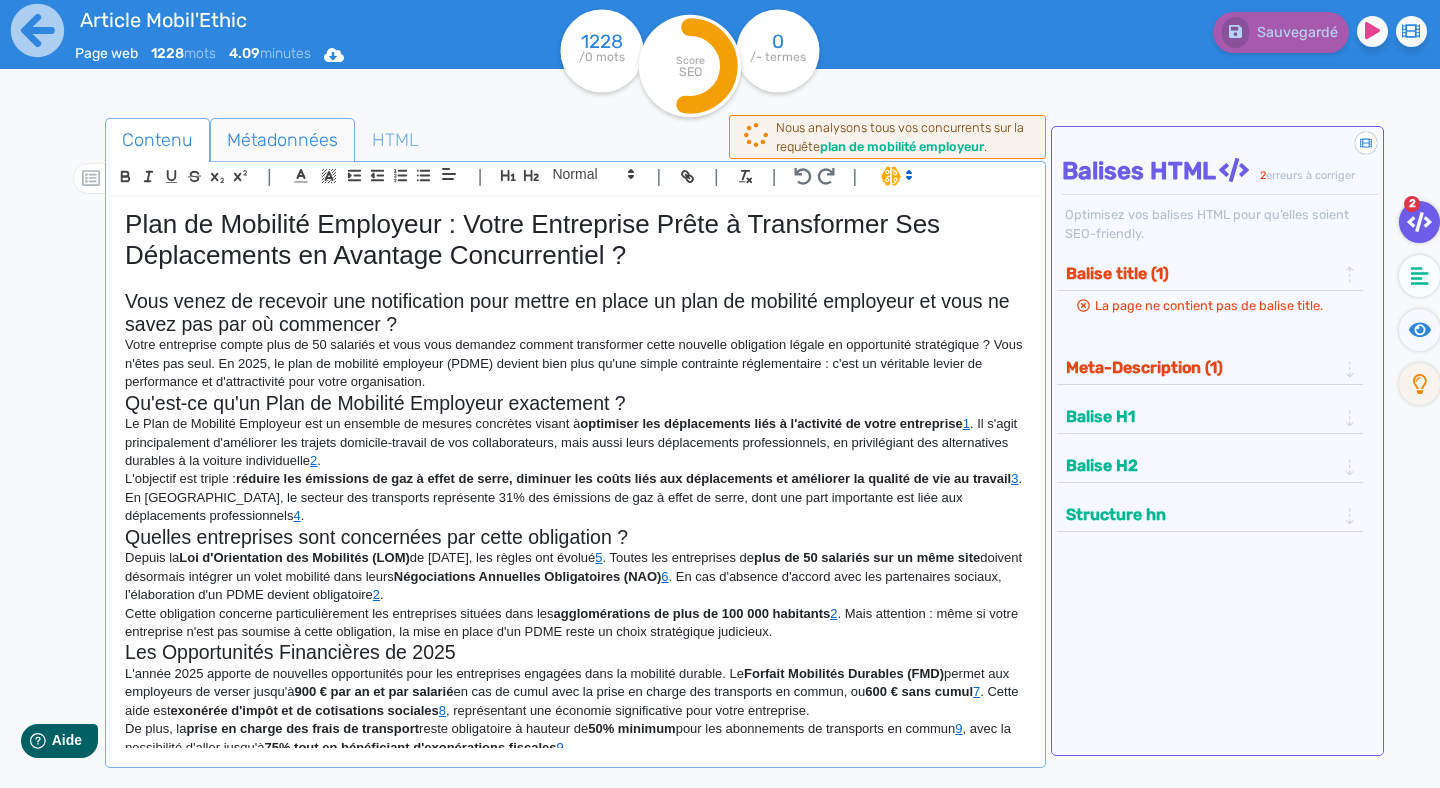 click on "Métadonnées" at bounding box center (282, 140) 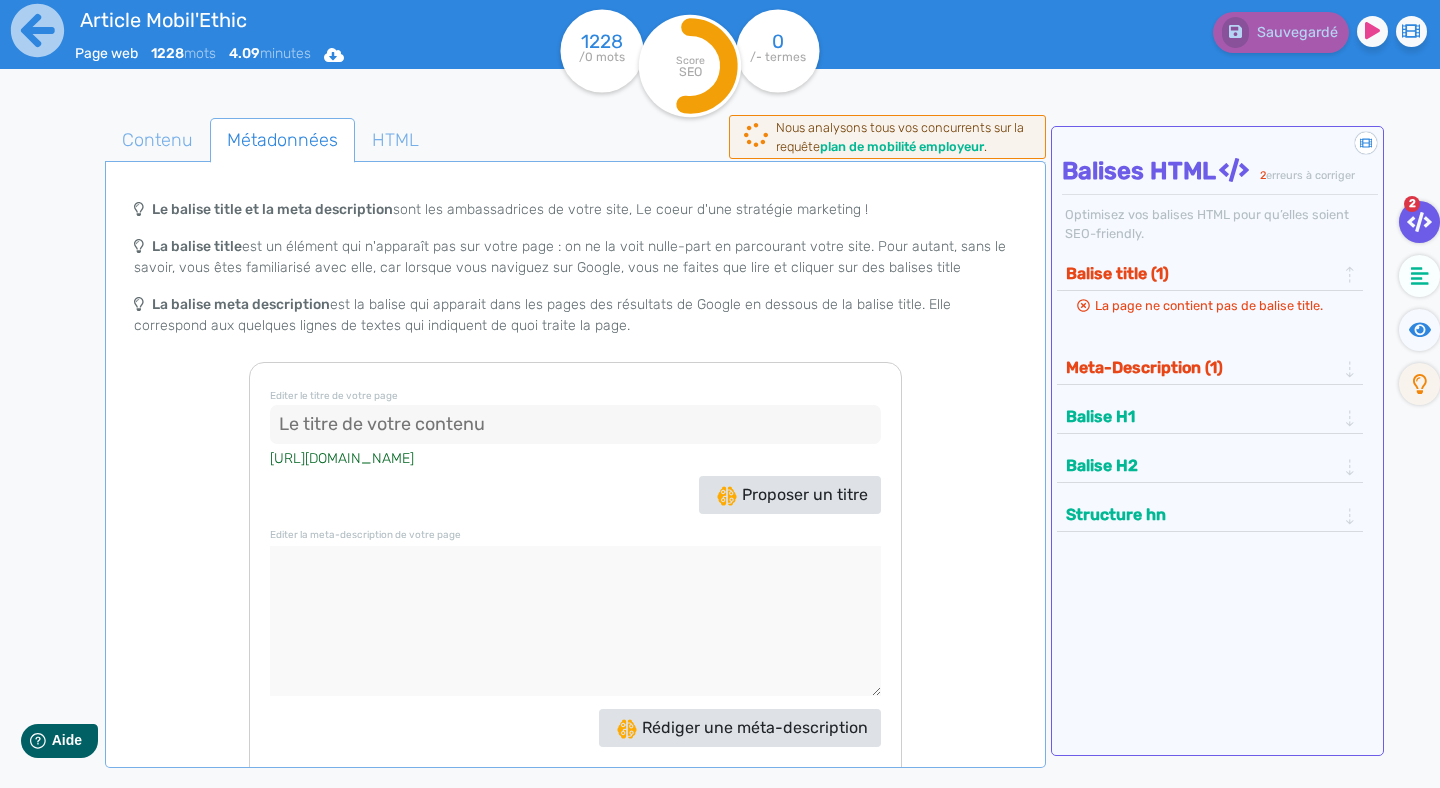 click 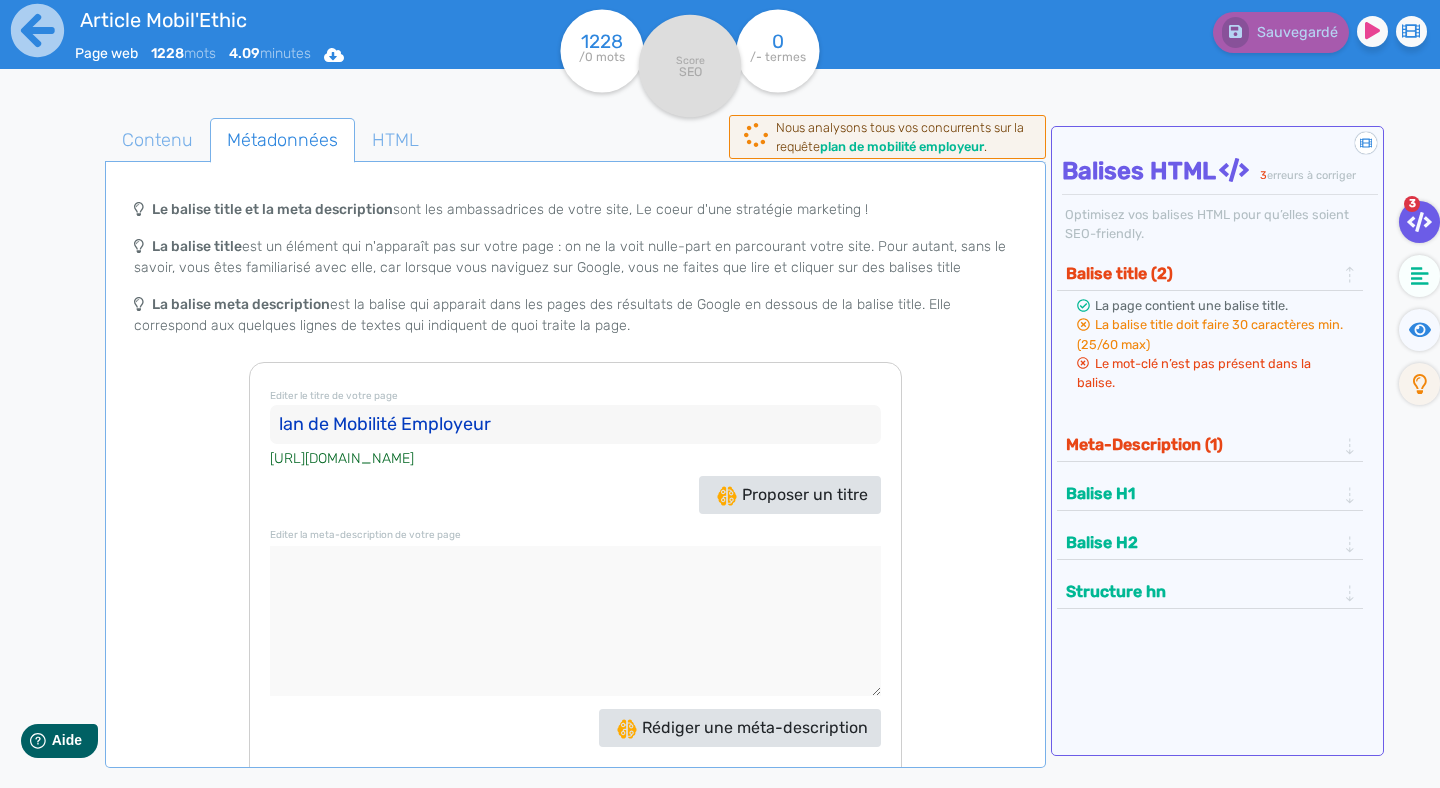 click on "lan de Mobilité Employeur" 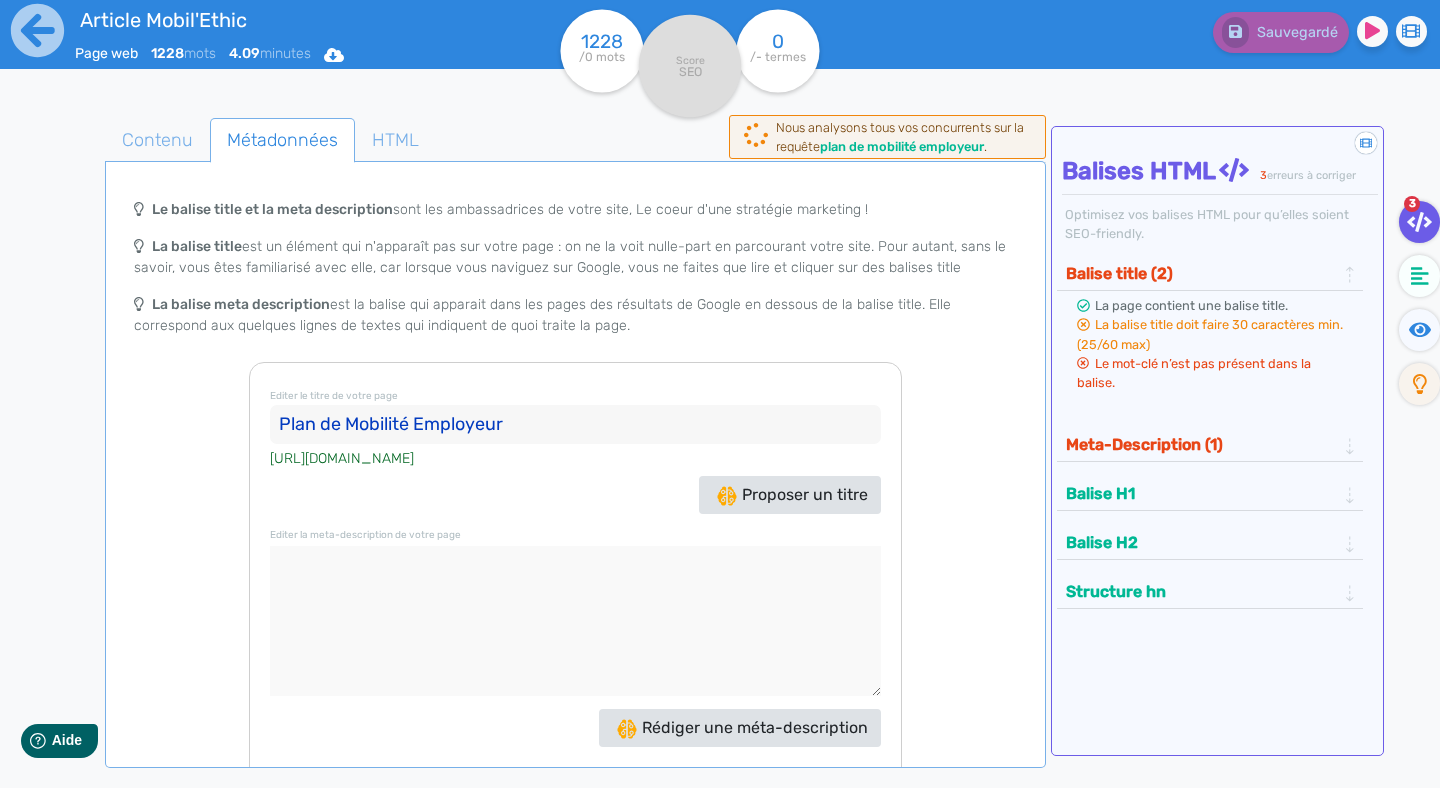 type on "Plan de Mobilité Employeur" 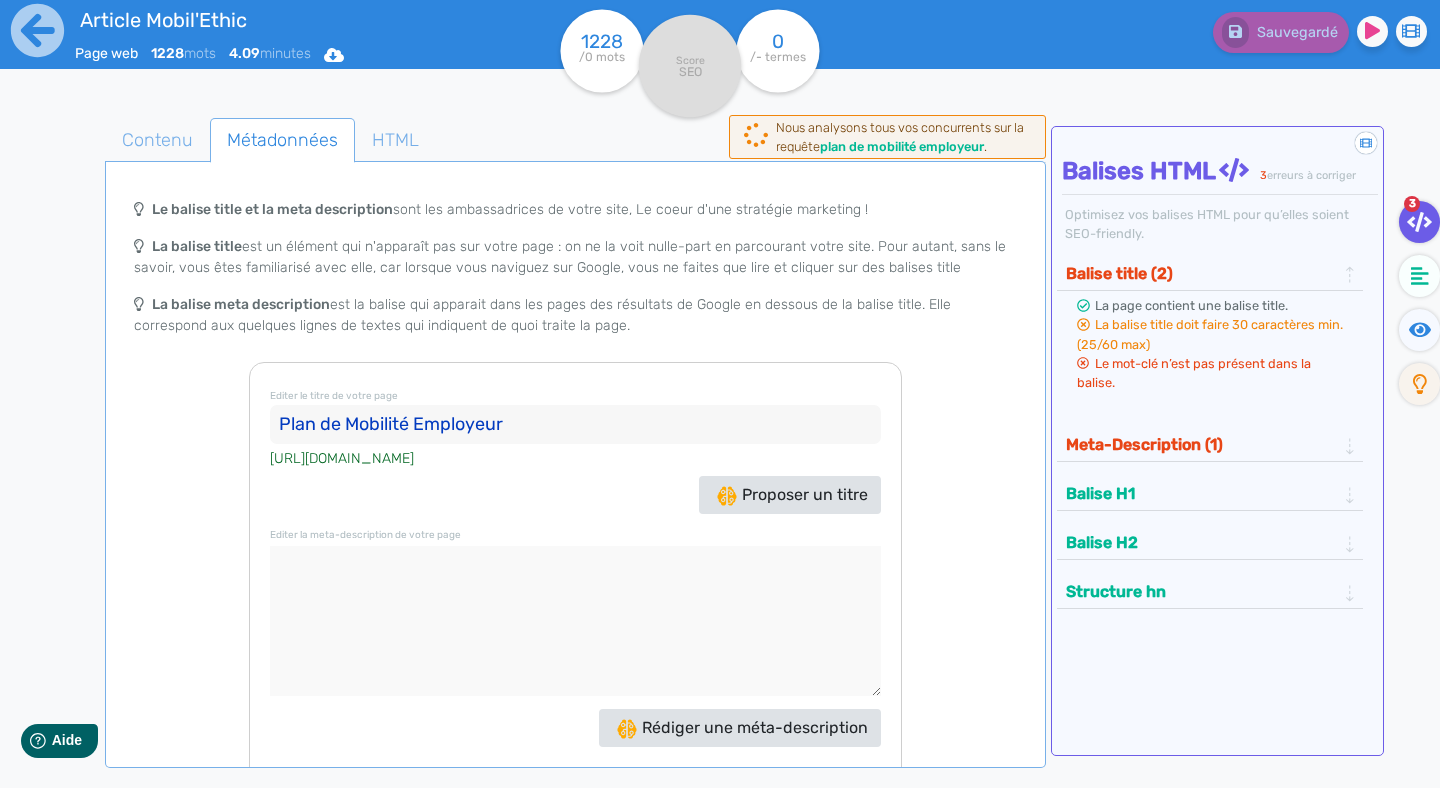 click on "La balise meta description  est la balise qui apparait dans les pages des résultats de Google en dessous de la balise title. Elle correspond aux quelques lignes de textes qui indiquent de quoi traite la page." 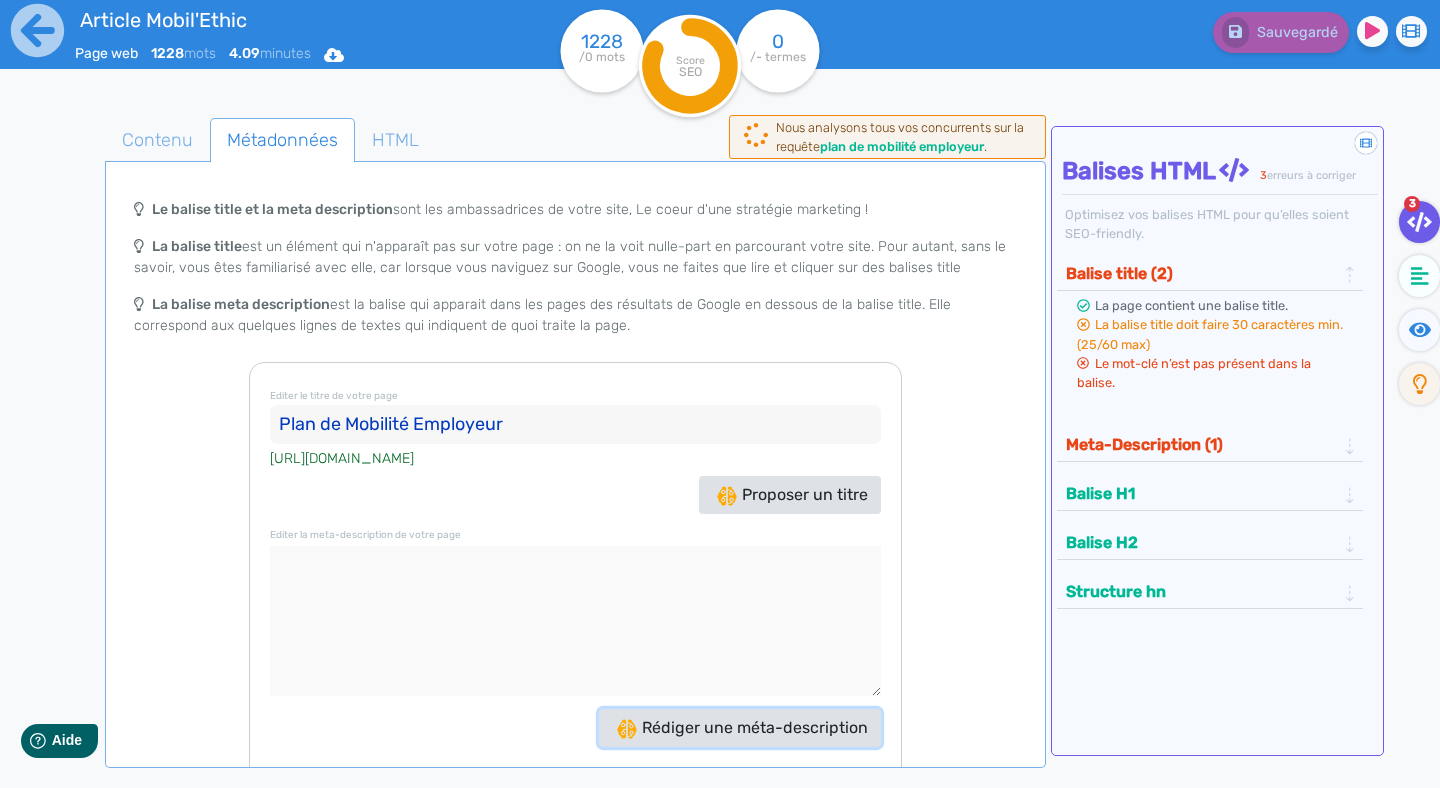 click on "Rédiger une méta-description" 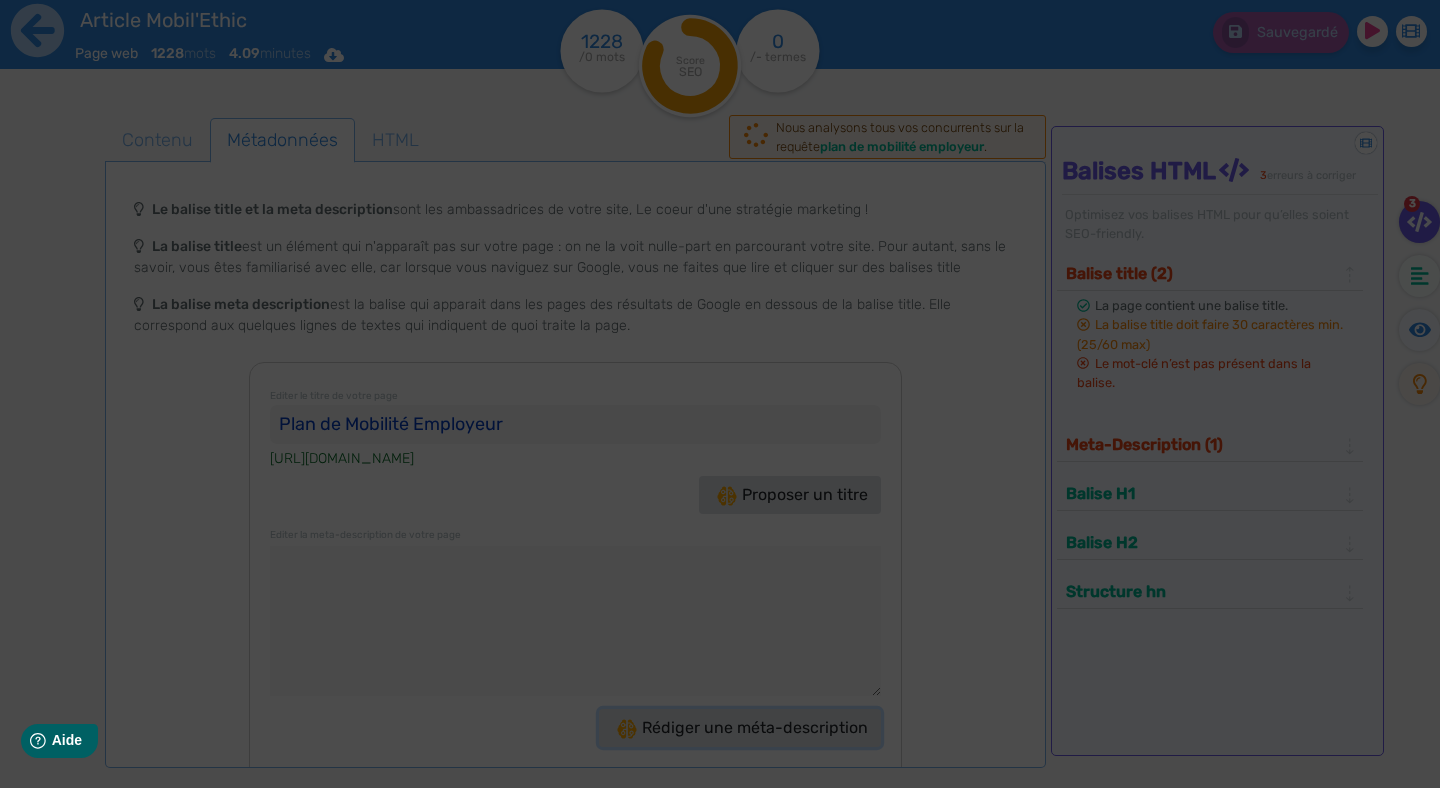 type on "Découvrez comment le plan de mobilité employeur peut transformer les déplacements de votre entreprise en un avantage concurrentiel dès 2025 !" 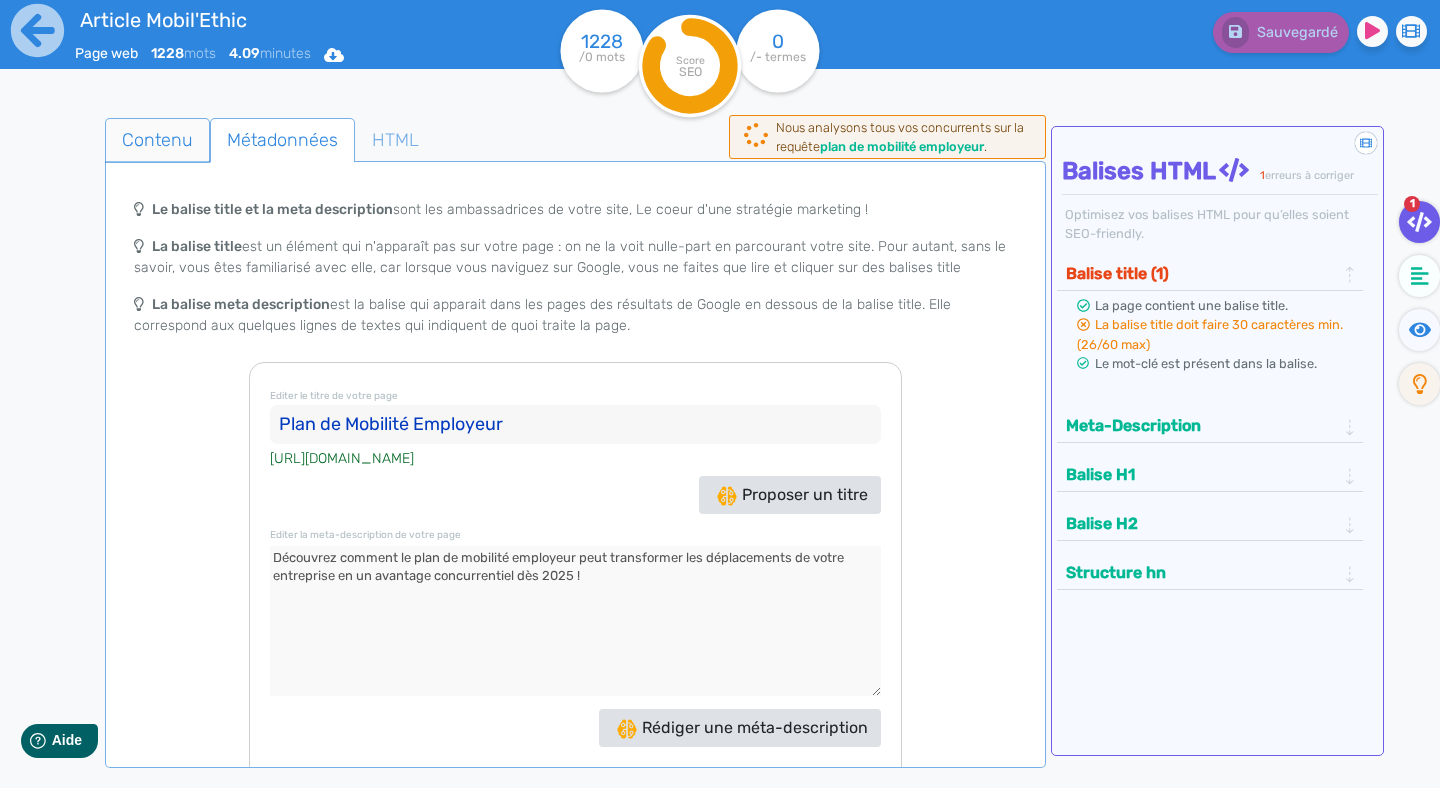 click on "Contenu" 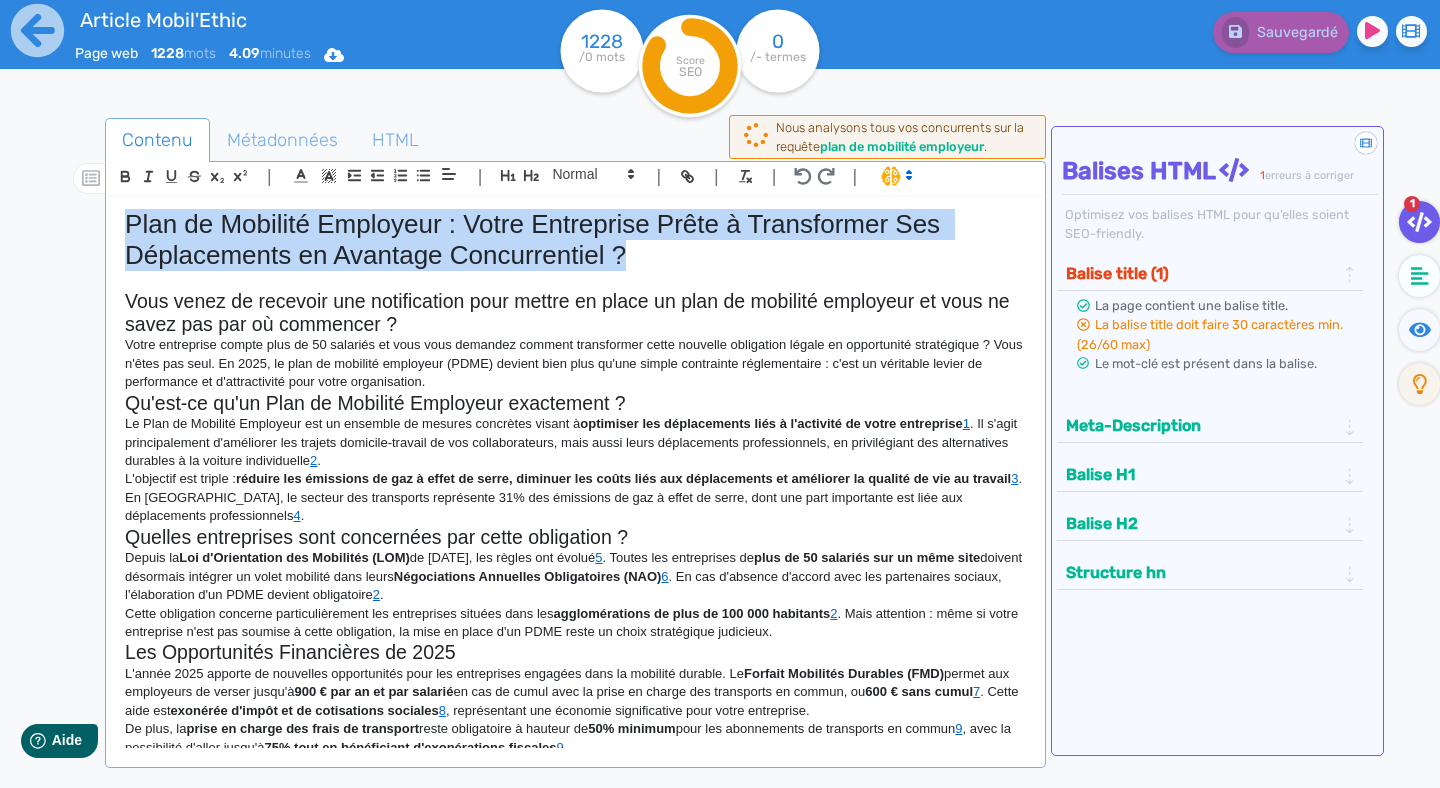 drag, startPoint x: 638, startPoint y: 270, endPoint x: 128, endPoint y: 222, distance: 512.25385 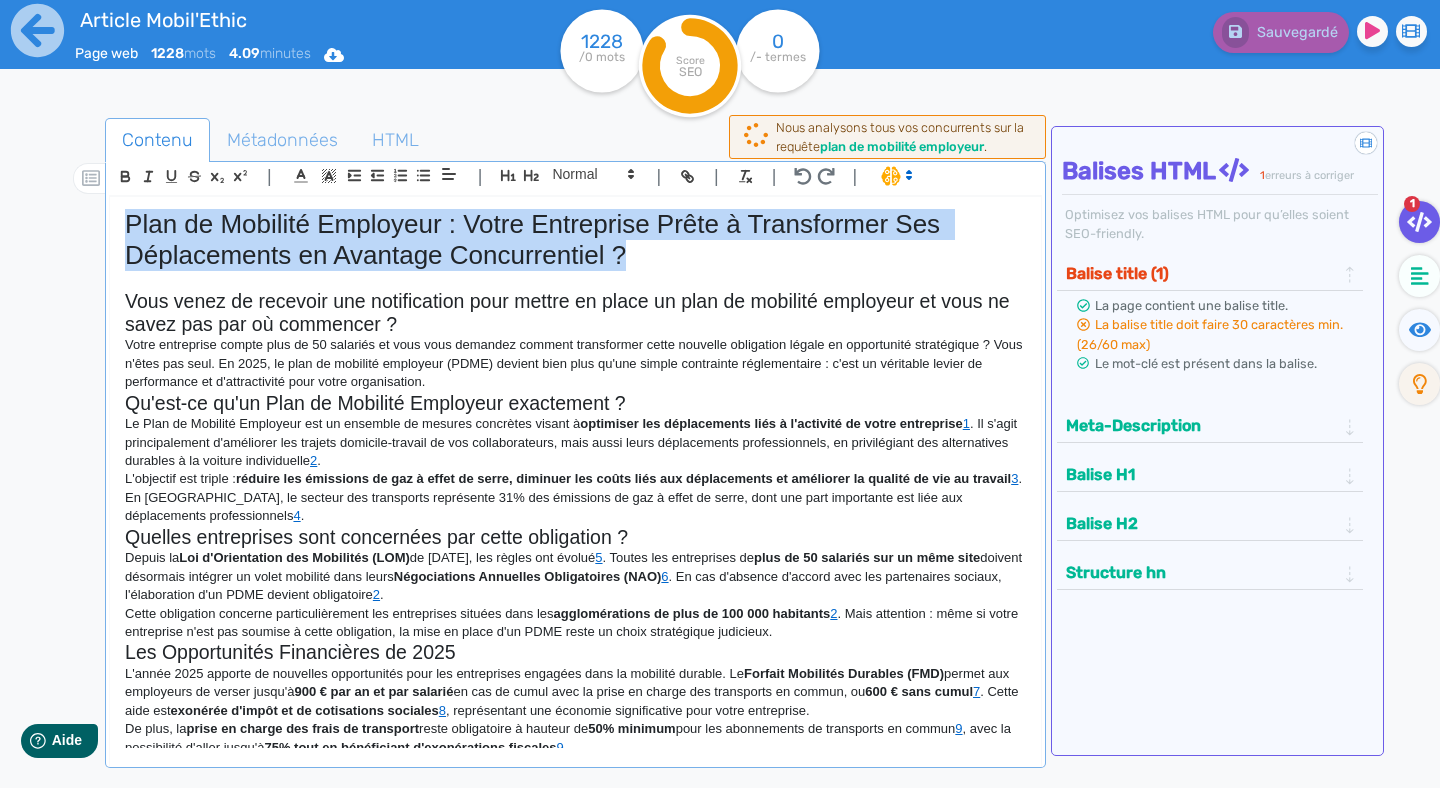 click on "Plan de Mobilité Employeur : Votre Entreprise Prête à Transformer Ses Déplacements en Avantage Concurrentiel ?" 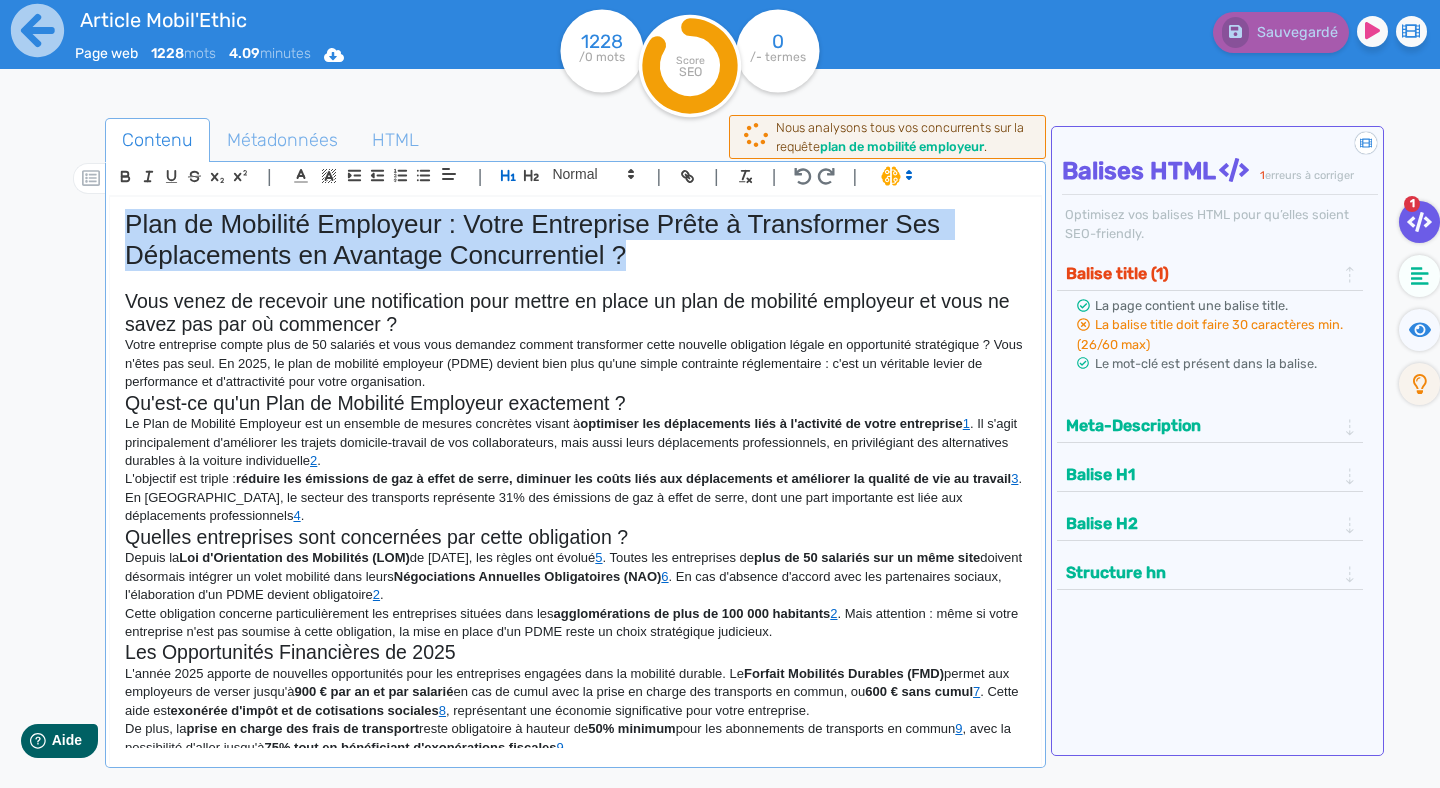 copy on "Plan de Mobilité Employeur : Votre Entreprise Prête à Transformer Ses Déplacements en Avantage Concurrentiel ?" 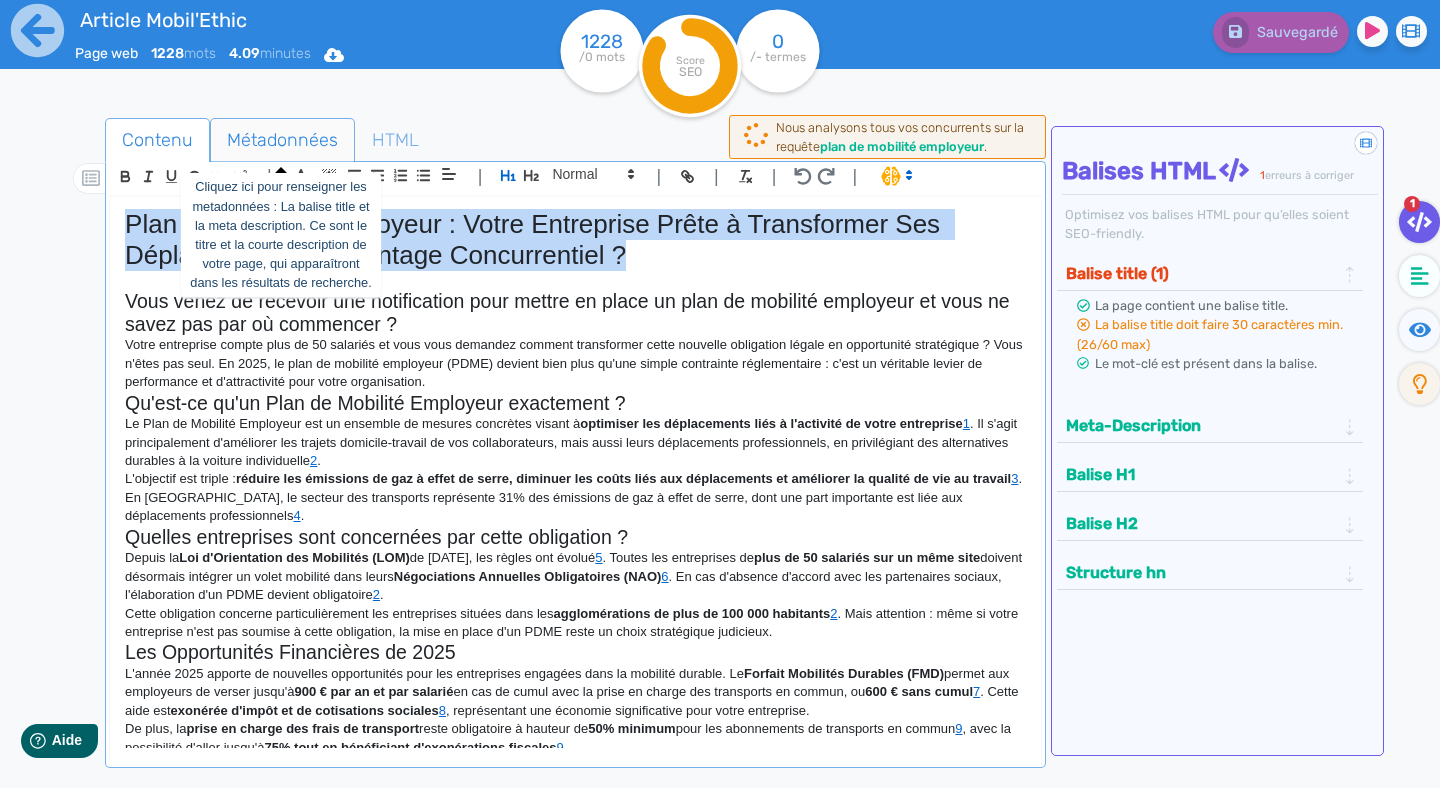 click on "Métadonnées" at bounding box center [282, 140] 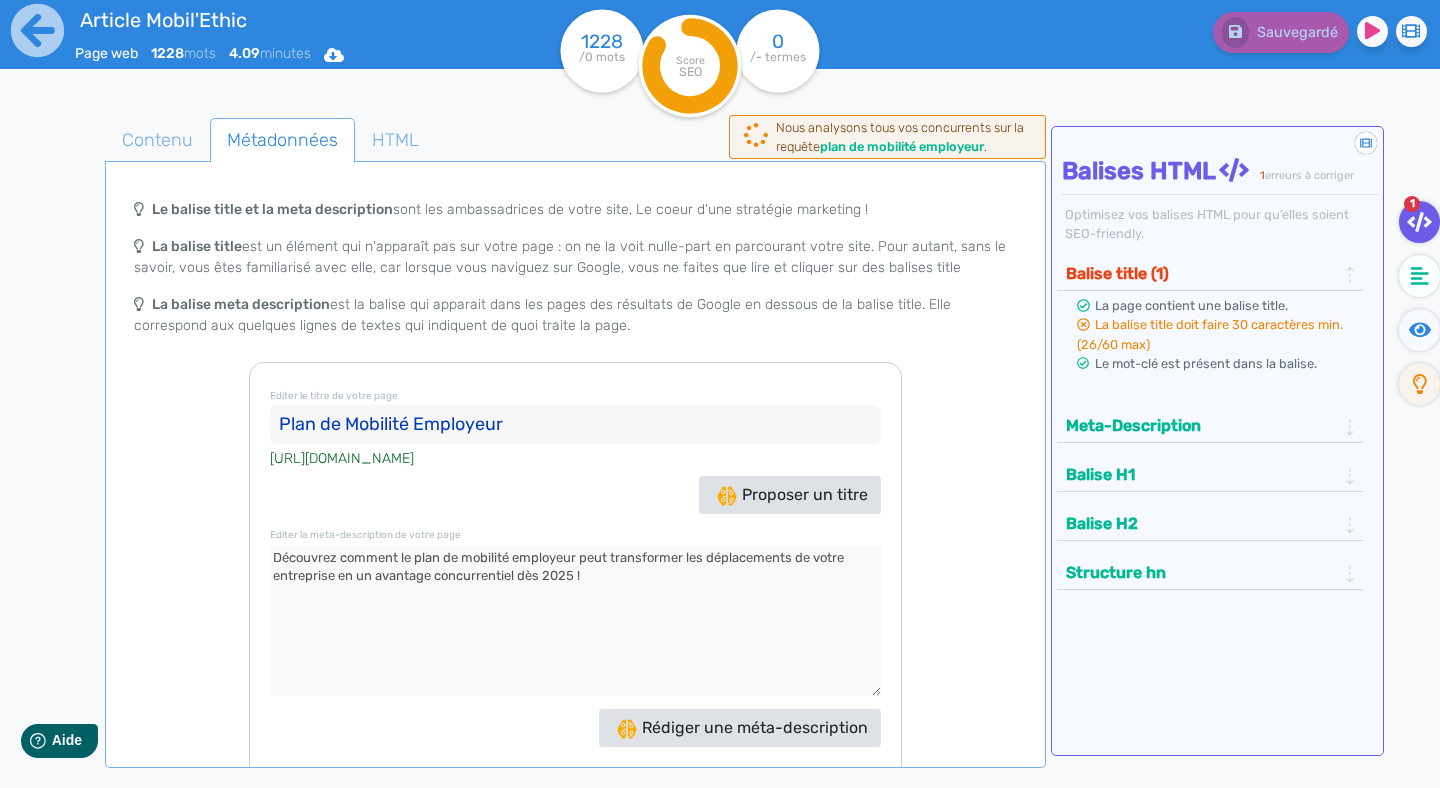 drag, startPoint x: 559, startPoint y: 429, endPoint x: 174, endPoint y: 429, distance: 385 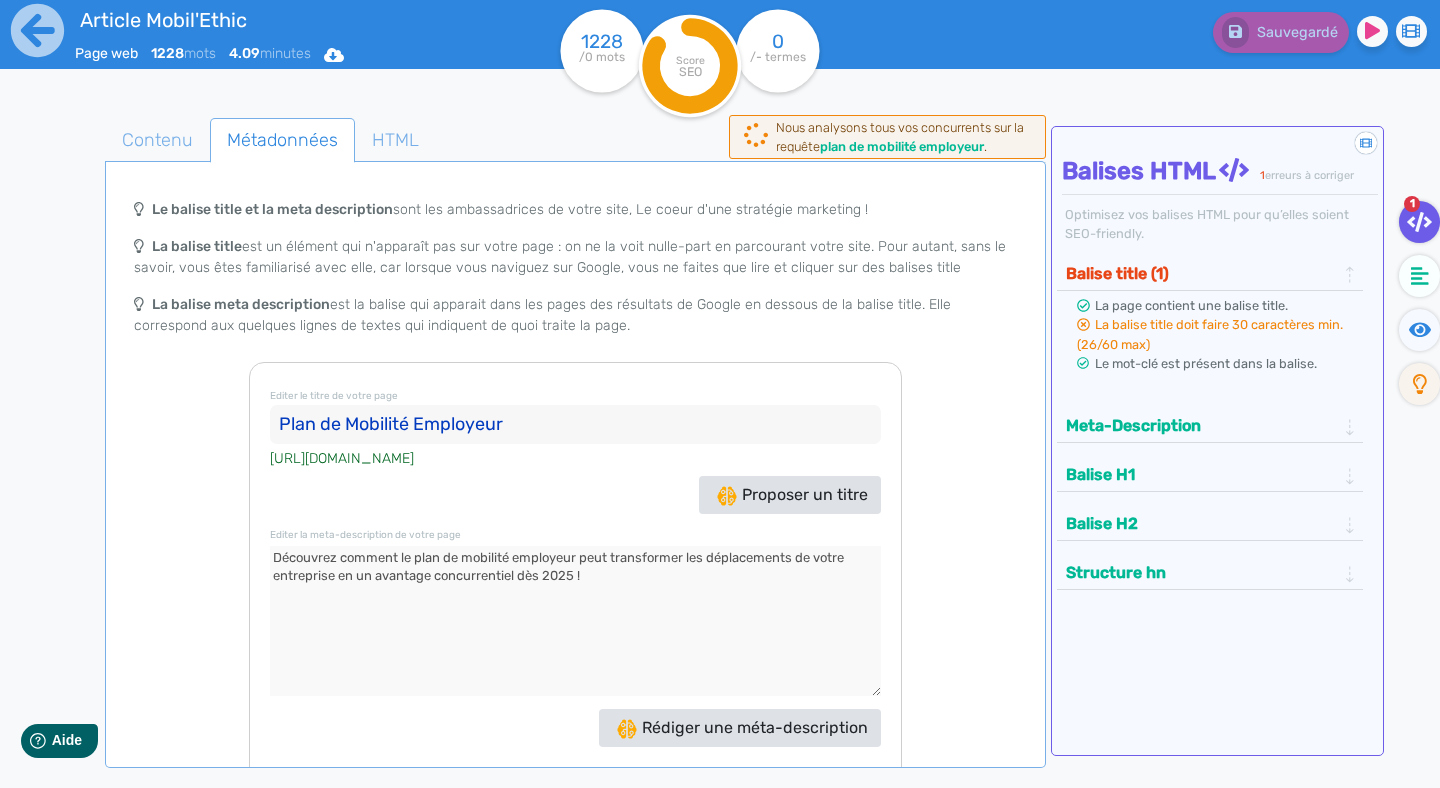 click on "Plan de Mobilité Employeur" 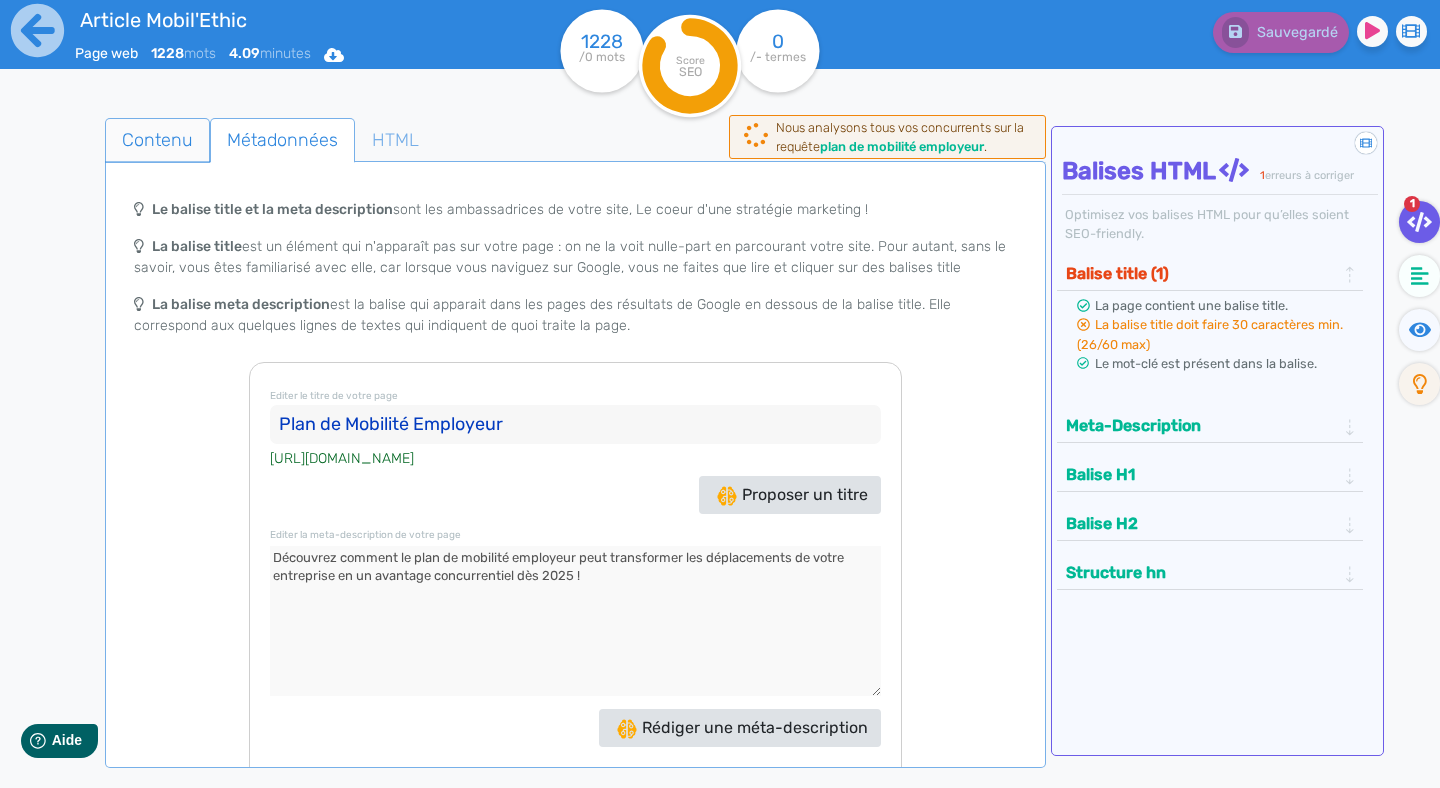 click on "Contenu" 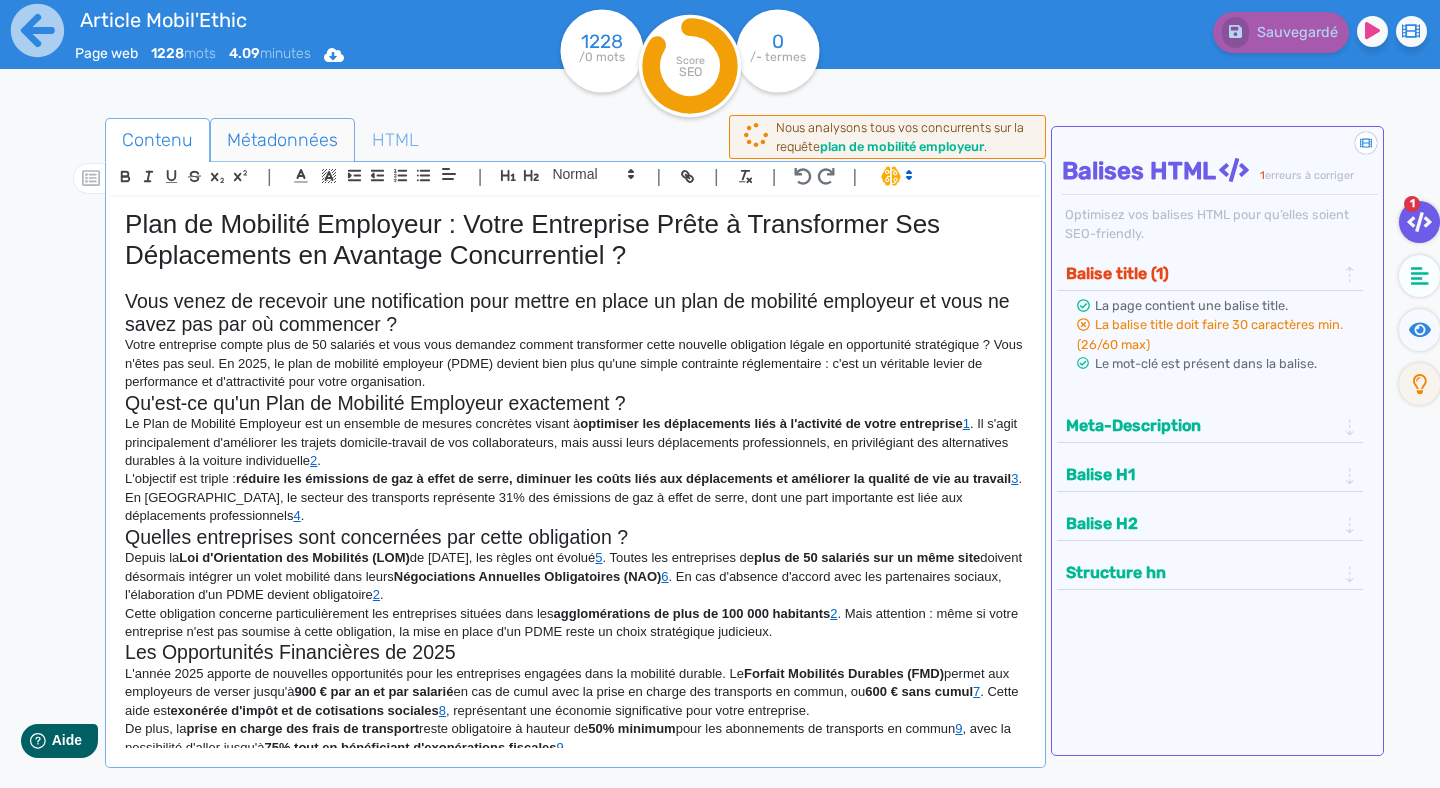 click on "Métadonnées" at bounding box center [282, 140] 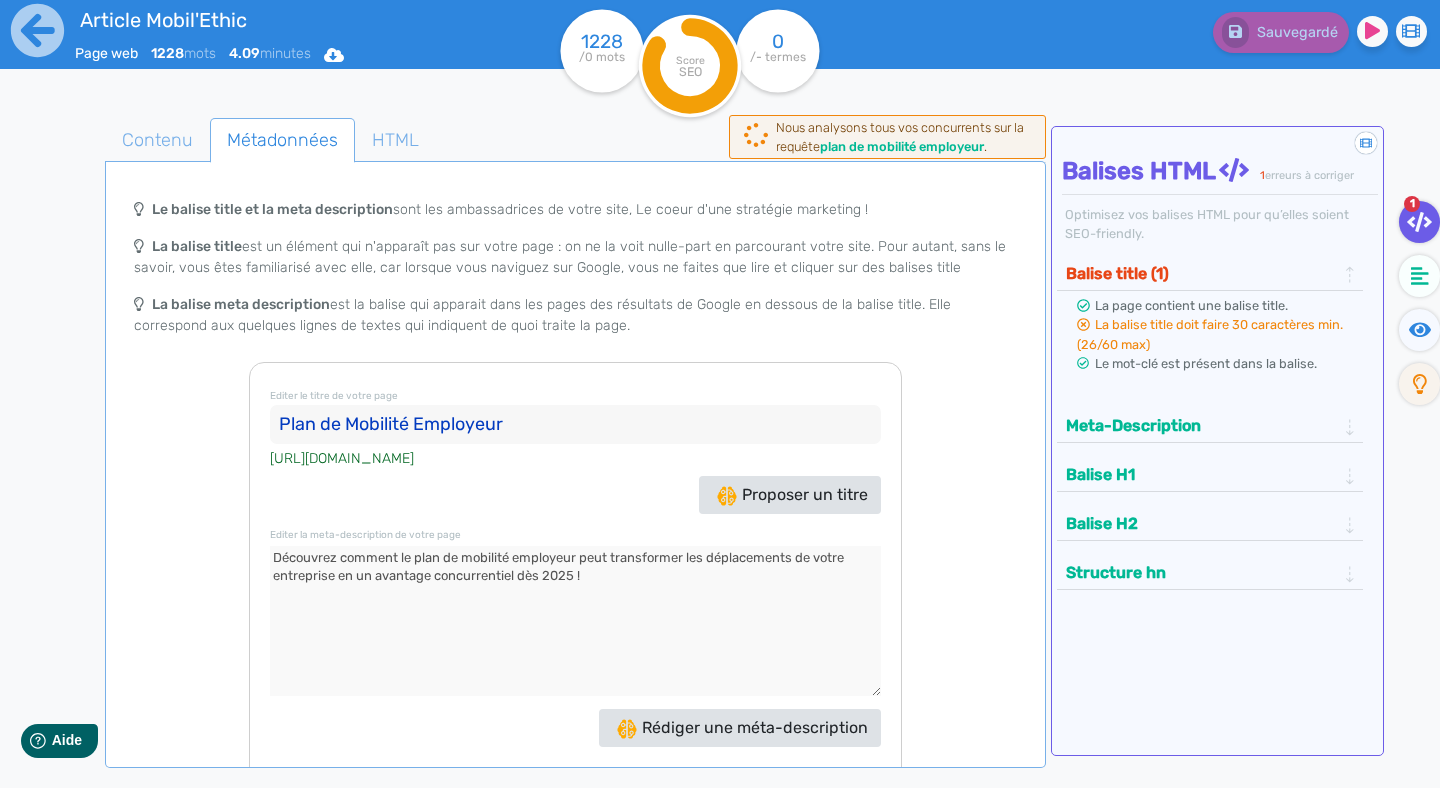 click on "Plan de Mobilité Employeur" 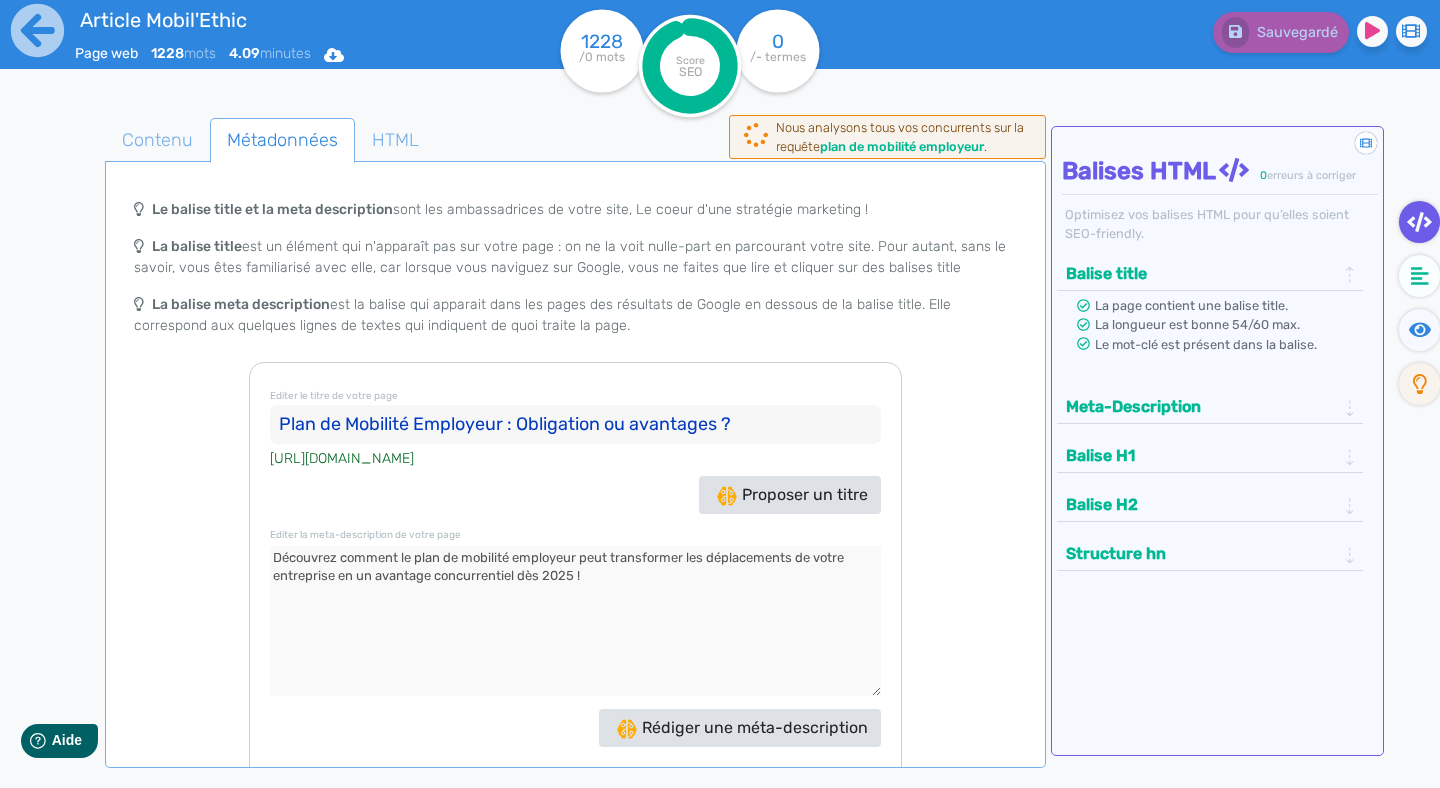 click on "Plan de Mobilité Employeur : Obligation ou avantages ?" 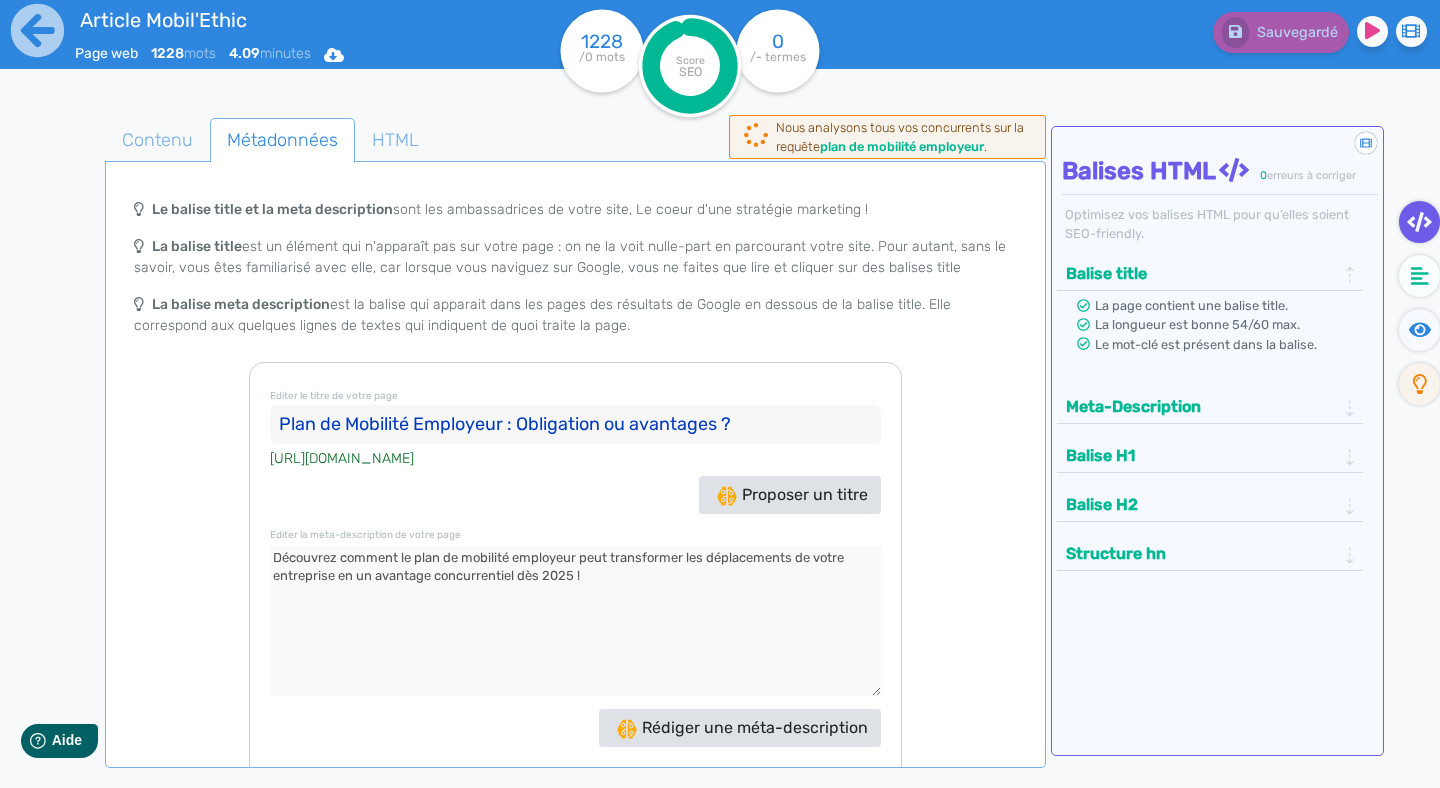 click on "Plan de Mobilité Employeur : Obligation ou avantages ?" 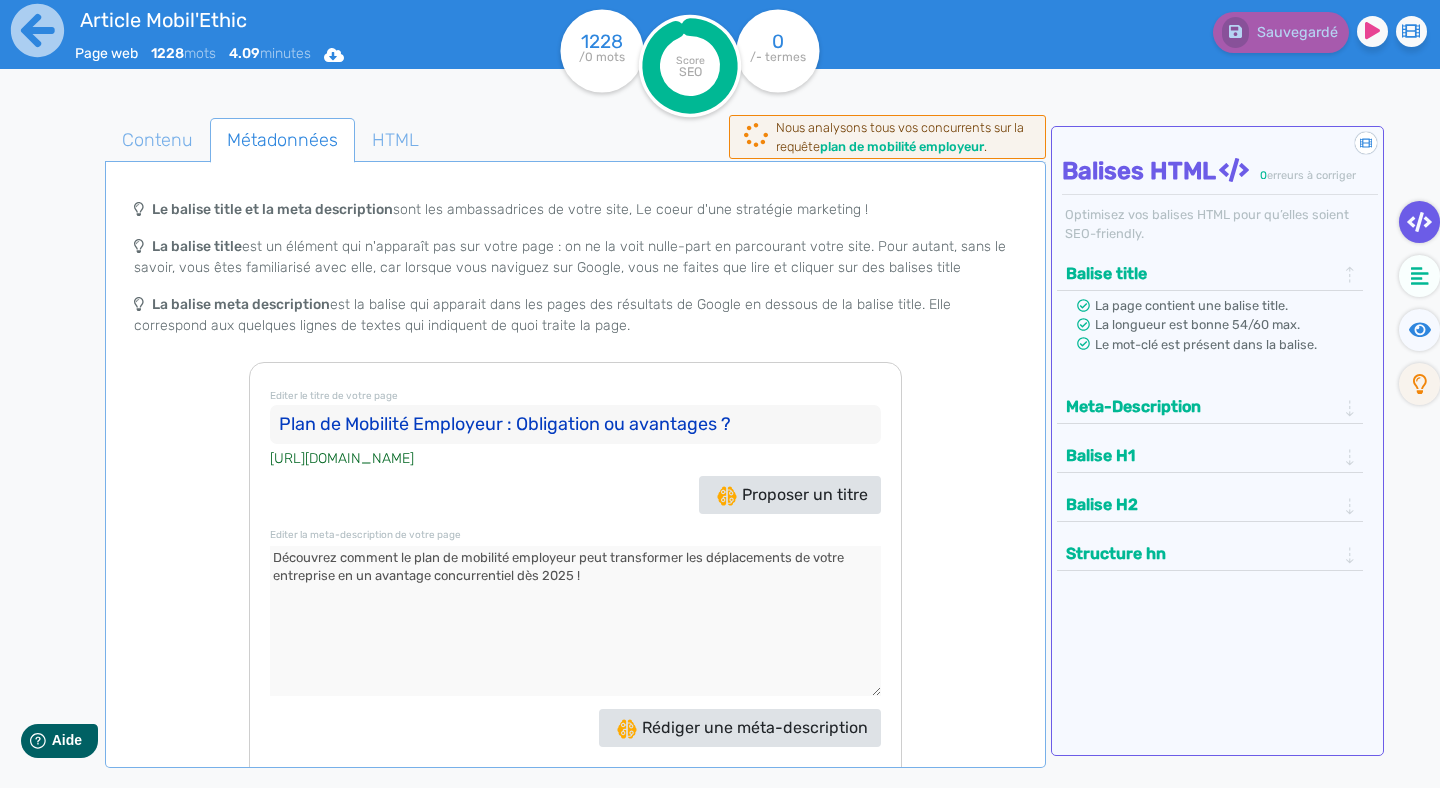 type on "Plan de Mobilité Employeur : Obligation ou avantages ?" 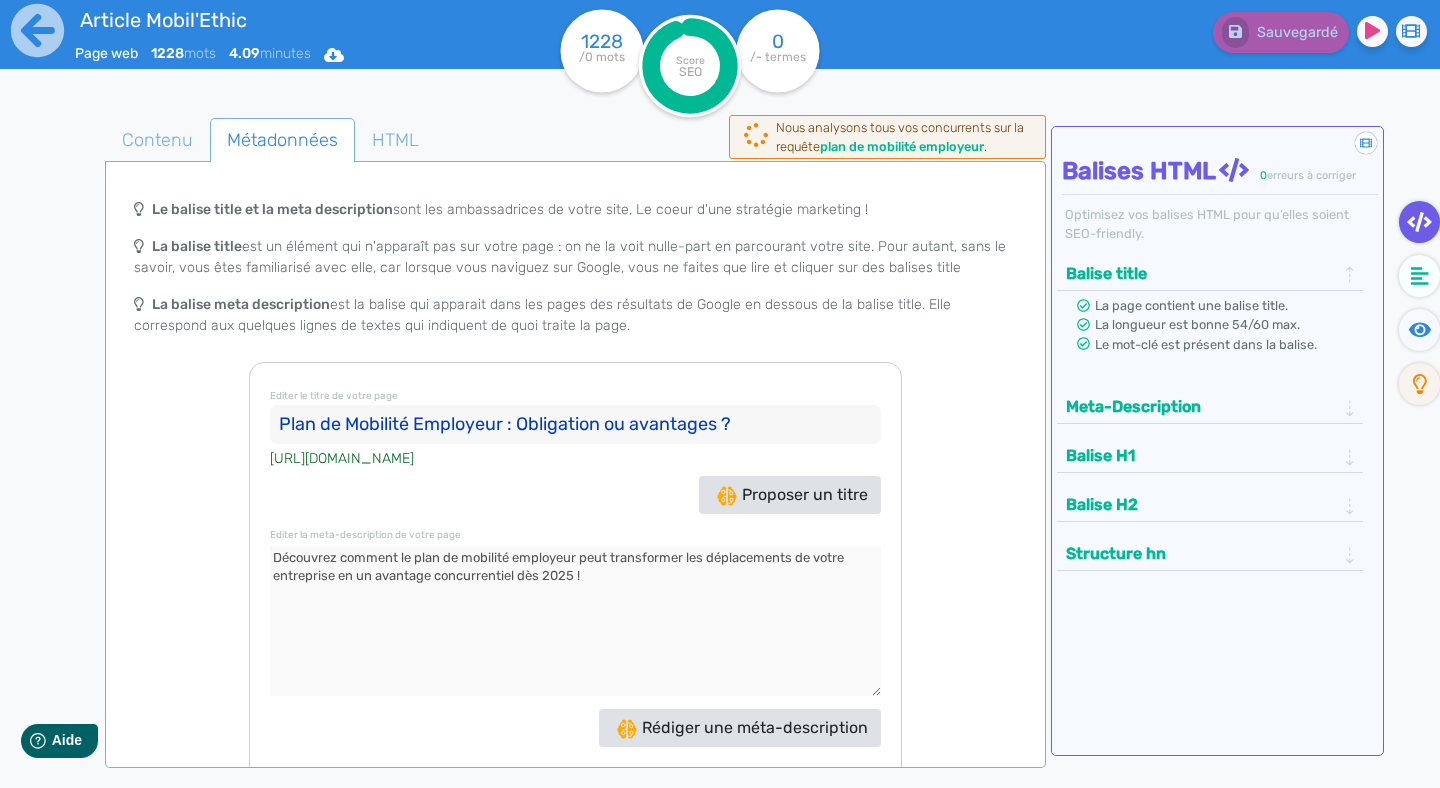 drag, startPoint x: 624, startPoint y: 587, endPoint x: 231, endPoint y: 551, distance: 394.64542 